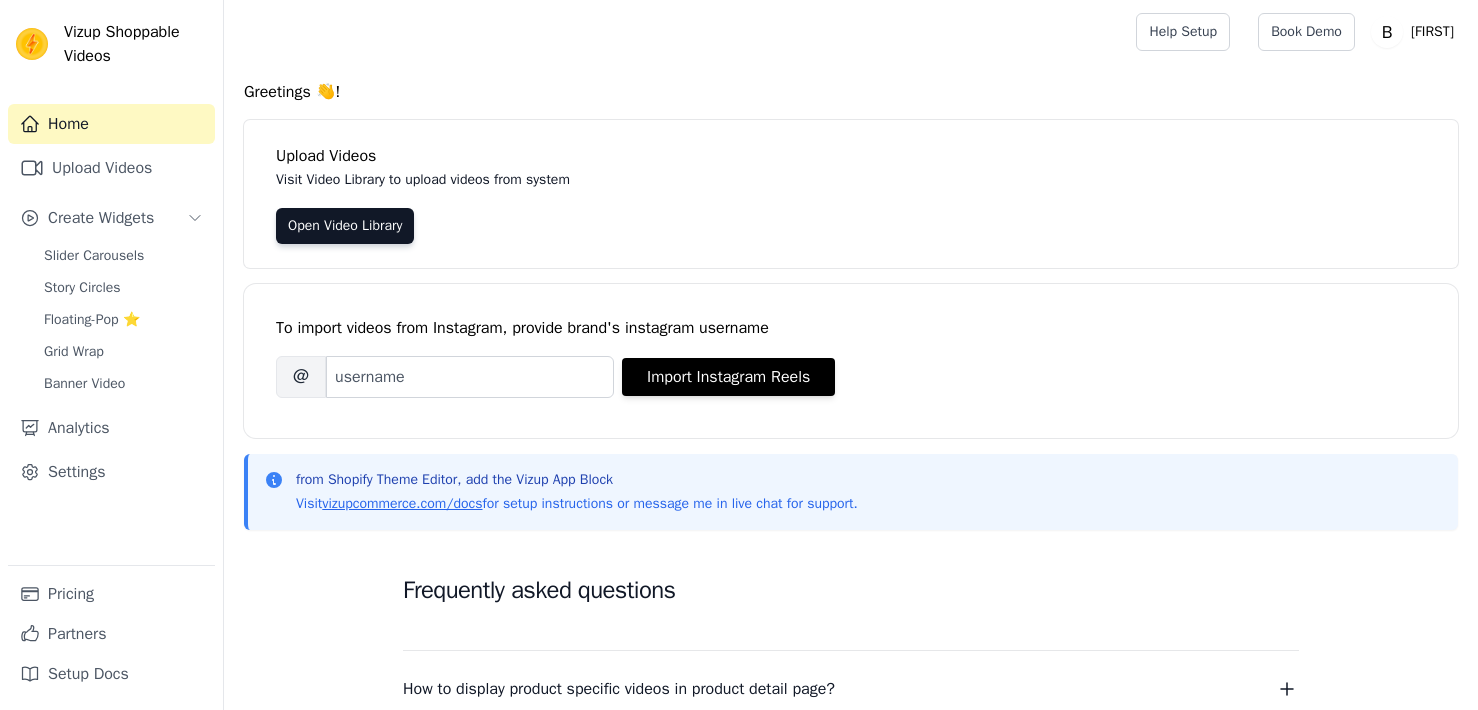 scroll, scrollTop: 0, scrollLeft: 0, axis: both 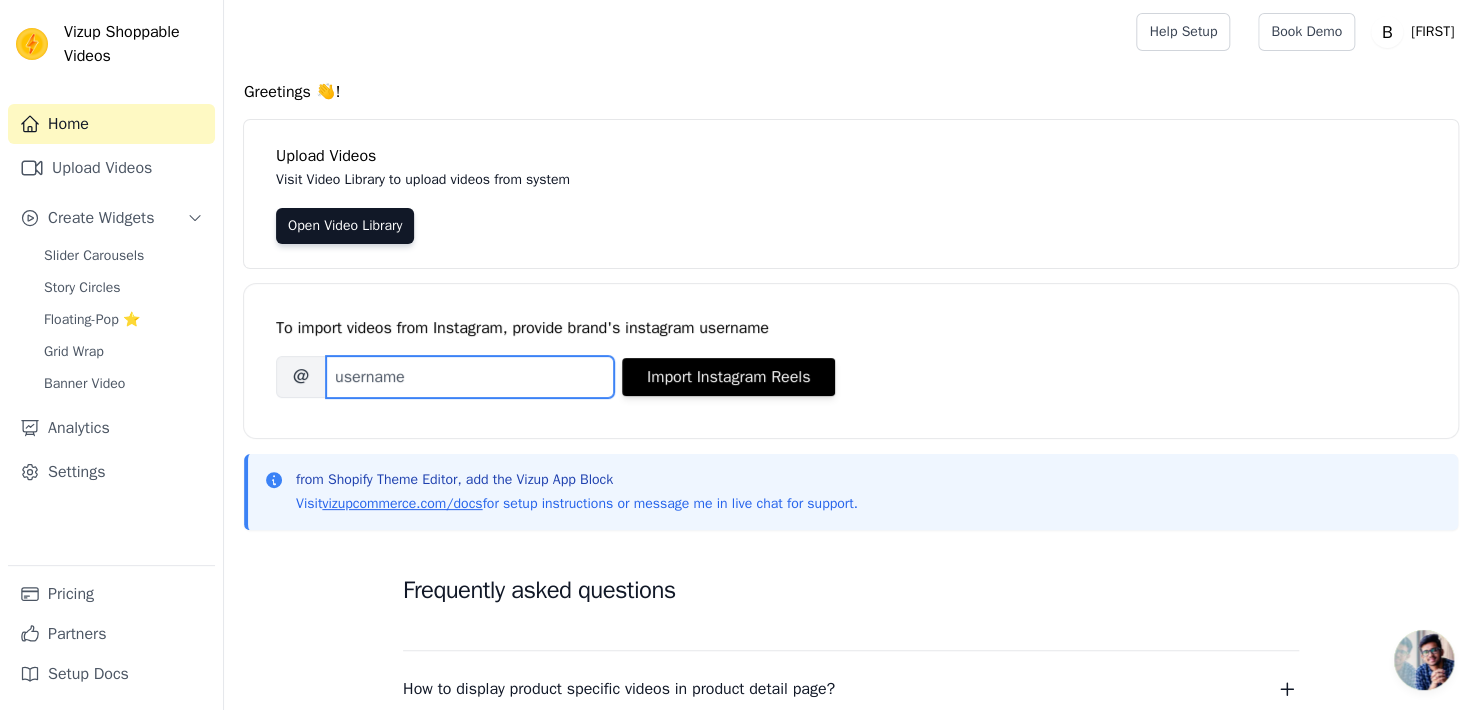 click on "Brand's Instagram Username" at bounding box center (470, 377) 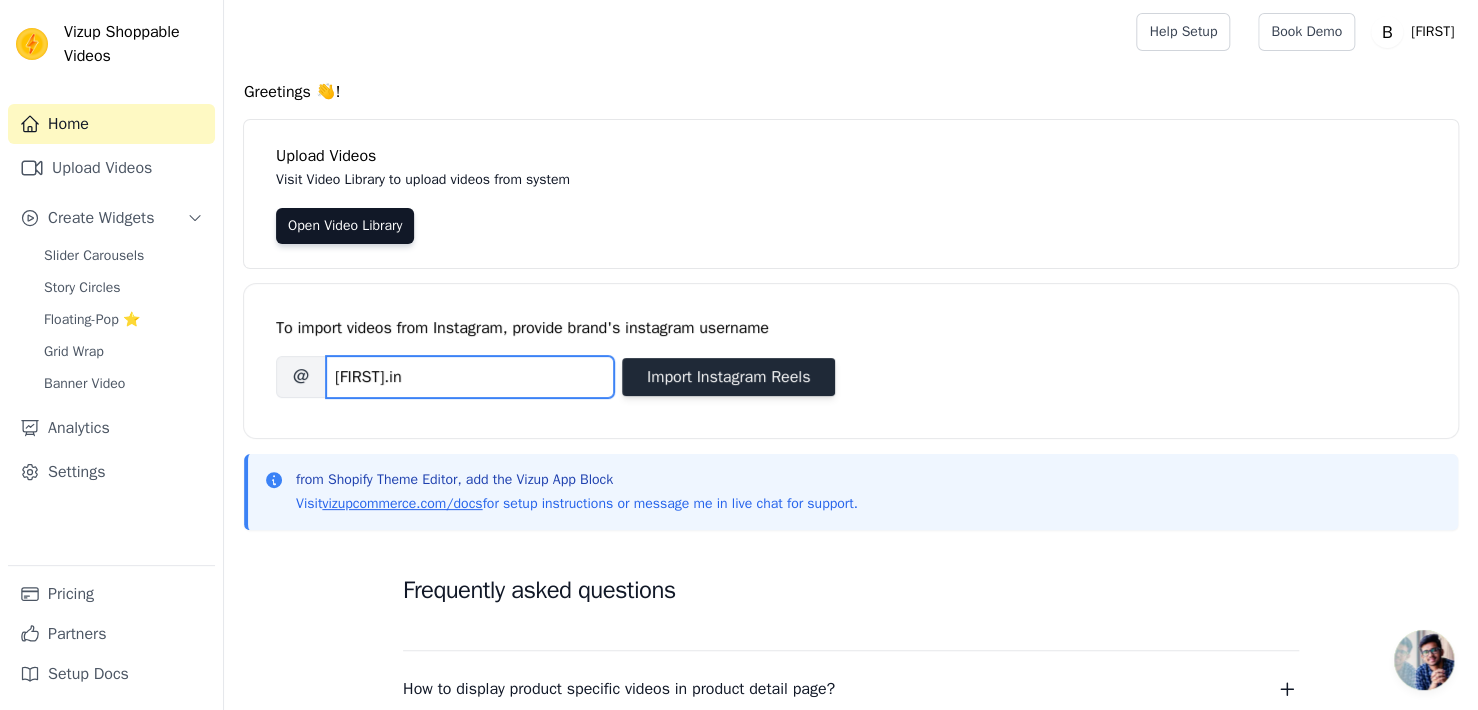 type on "[FIRST].in" 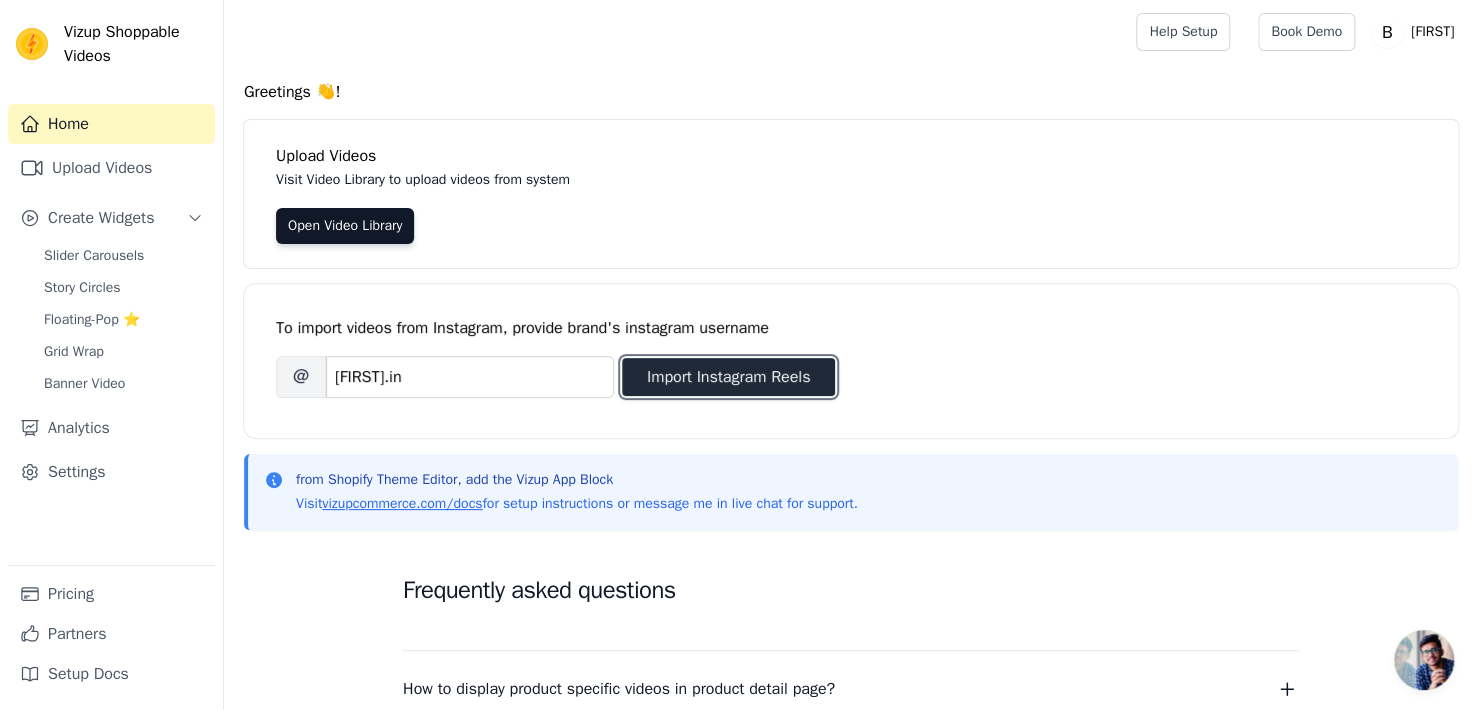click on "Import Instagram Reels" at bounding box center (728, 377) 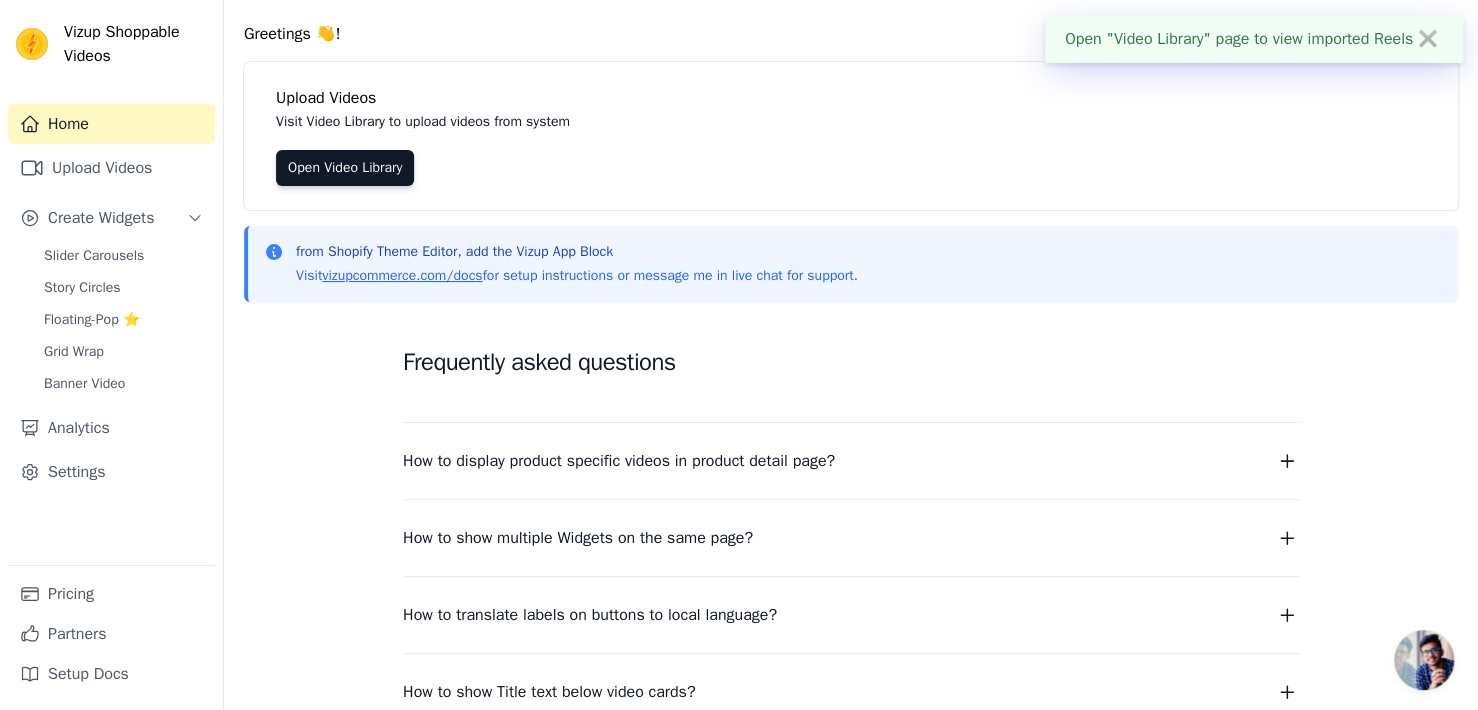 scroll, scrollTop: 0, scrollLeft: 0, axis: both 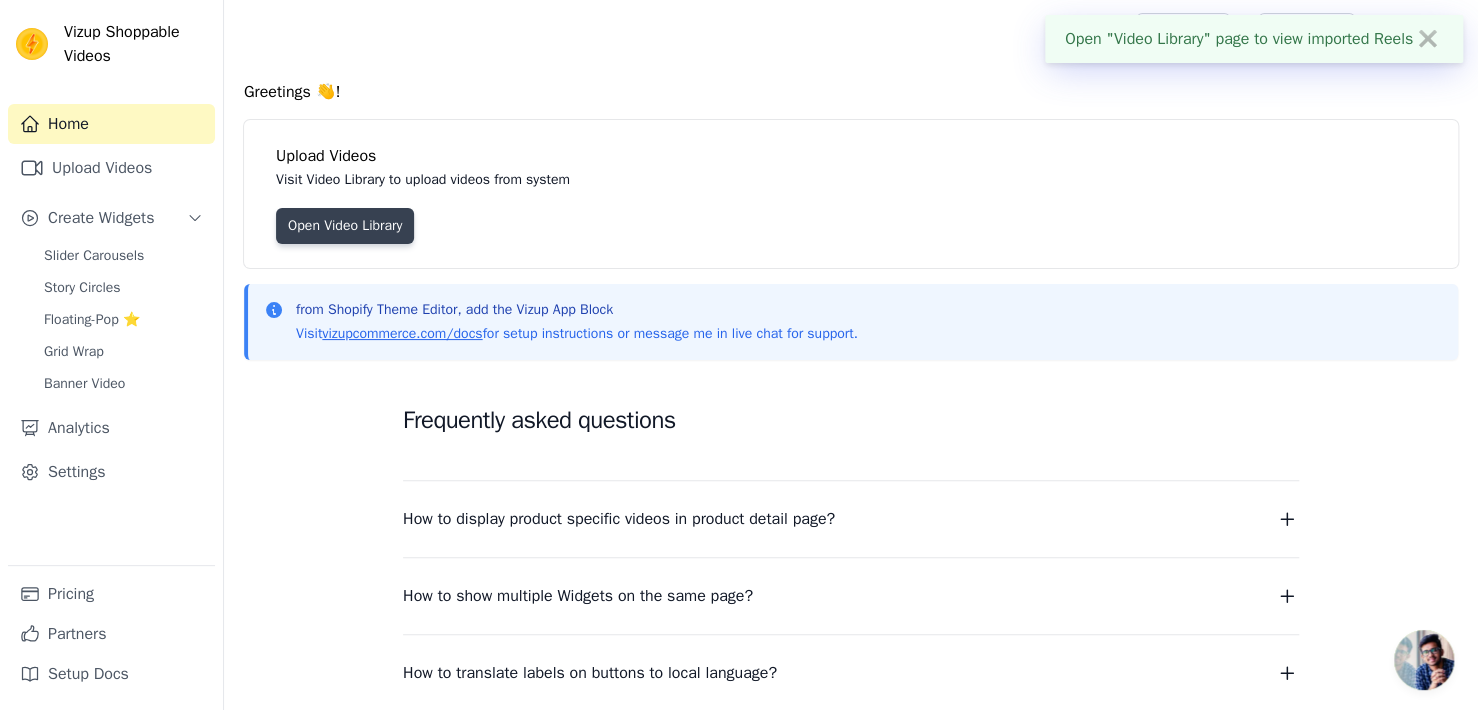 click on "Open Video Library" at bounding box center [345, 226] 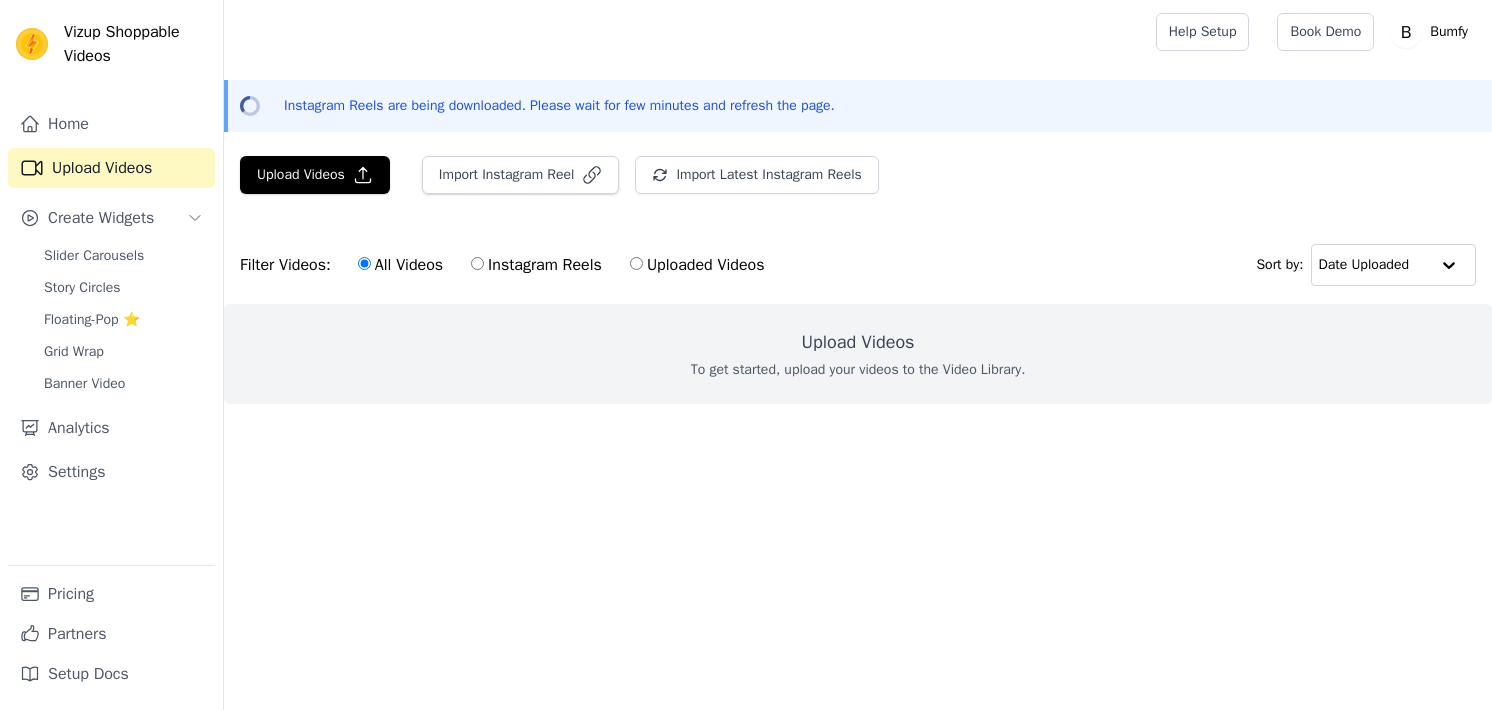 scroll, scrollTop: 0, scrollLeft: 0, axis: both 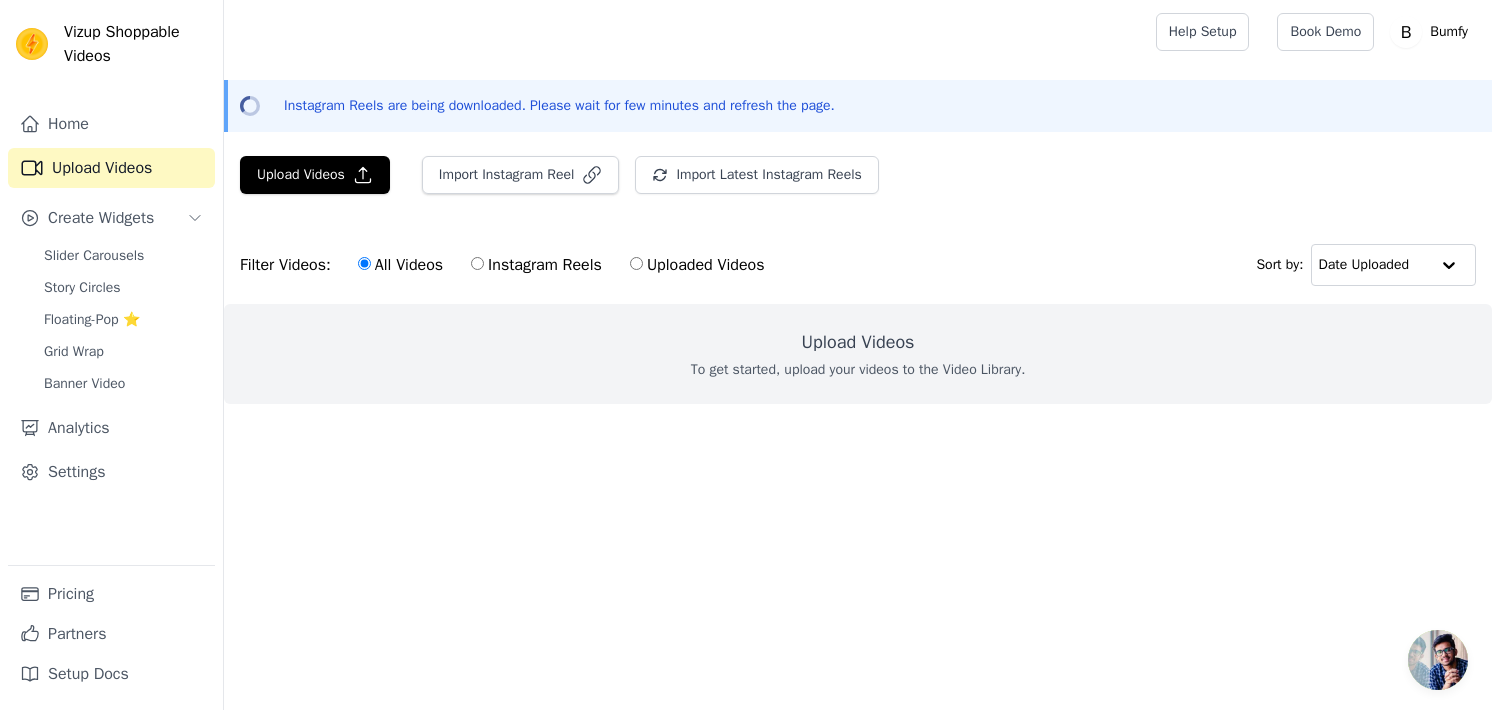 click on "Instagram Reels" at bounding box center [536, 265] 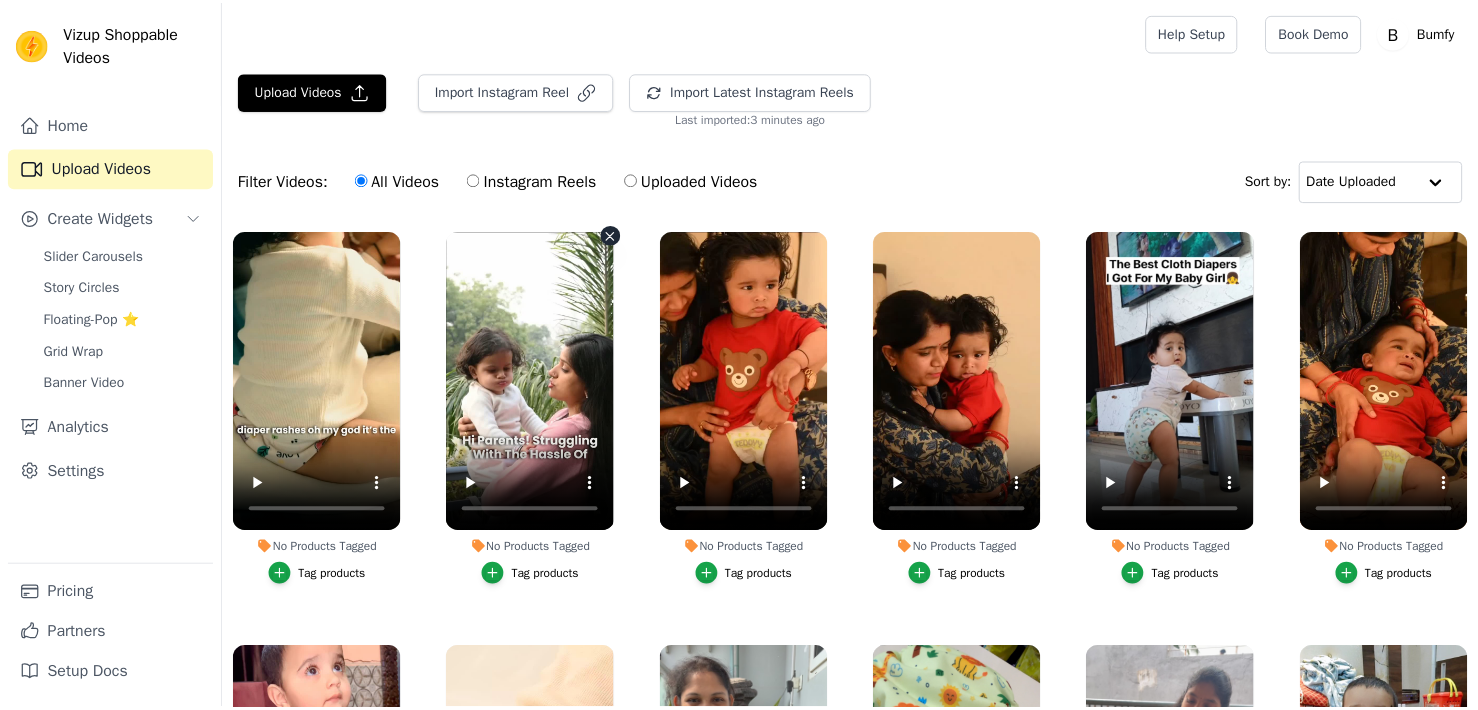 scroll, scrollTop: 0, scrollLeft: 0, axis: both 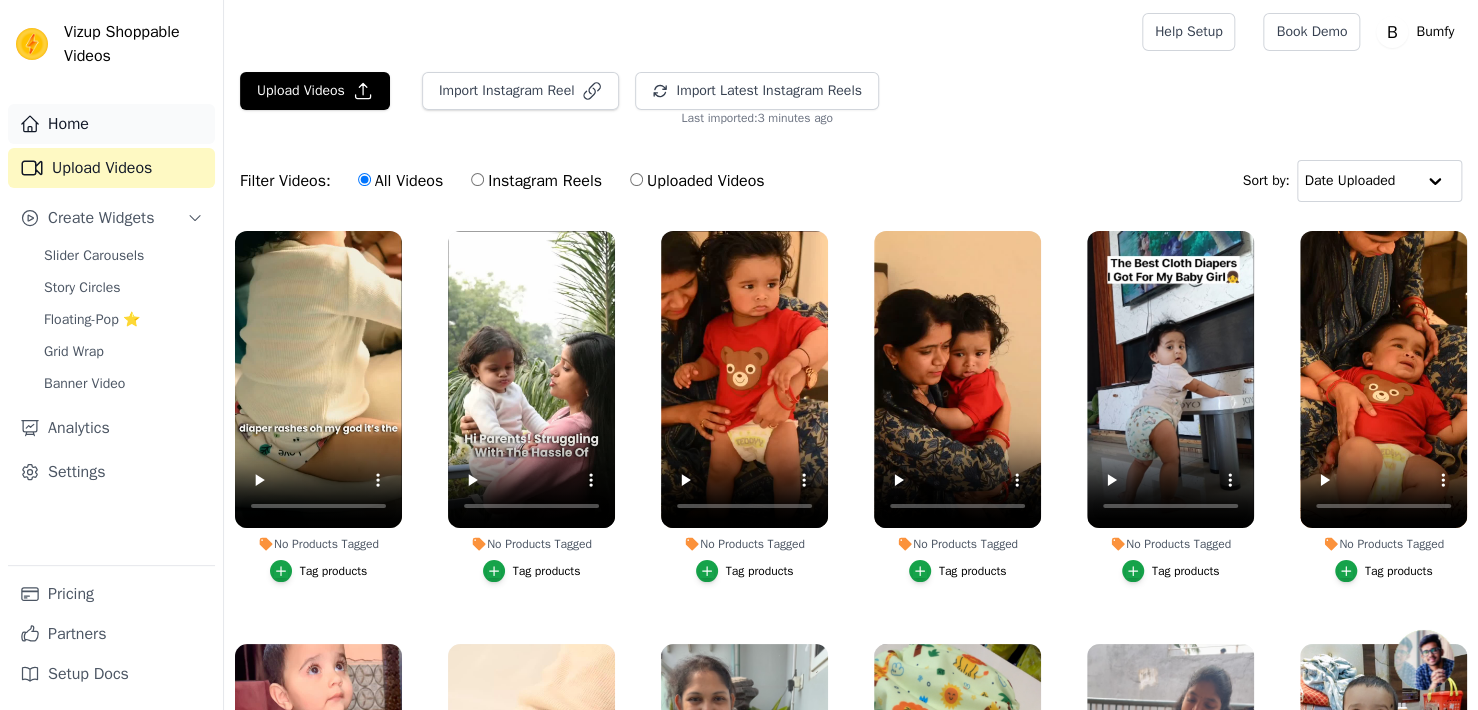 click on "Home" at bounding box center [111, 124] 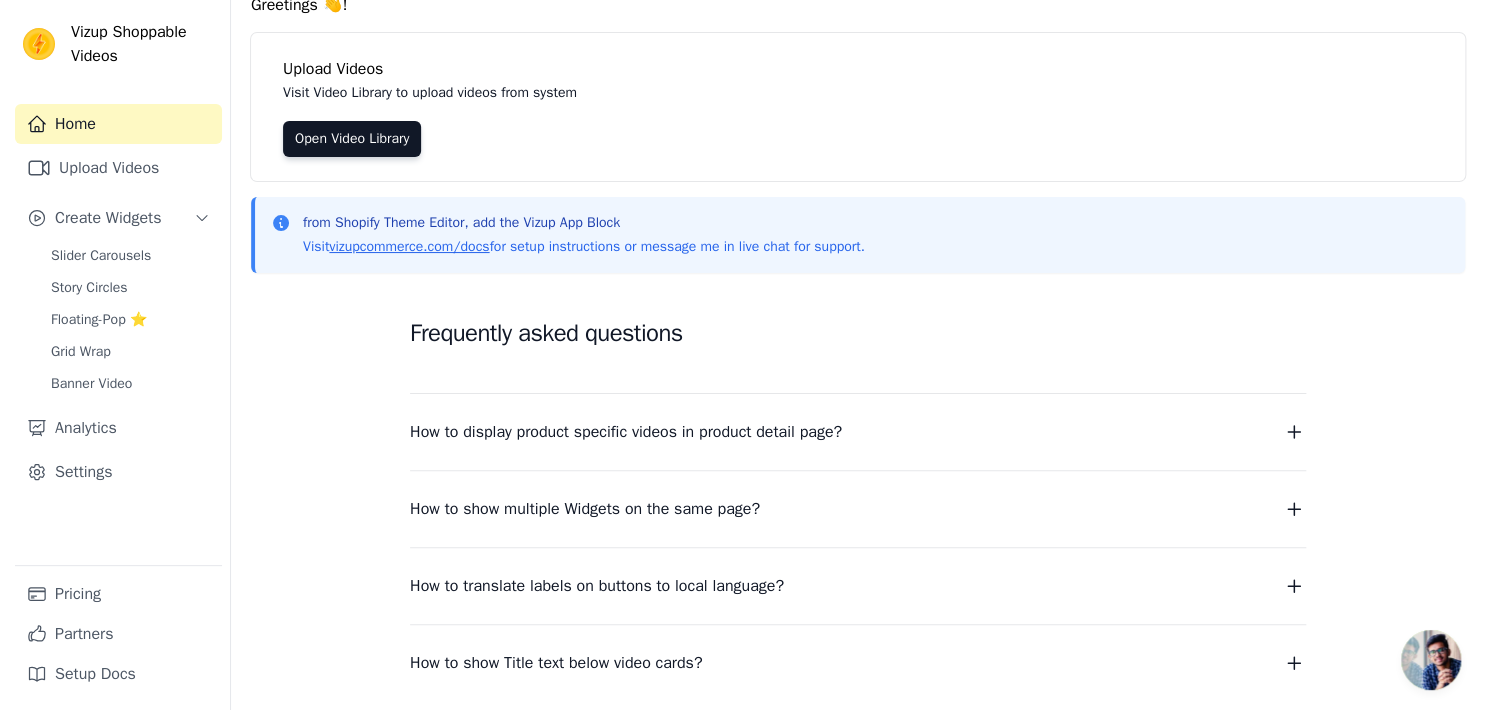 scroll, scrollTop: 0, scrollLeft: 0, axis: both 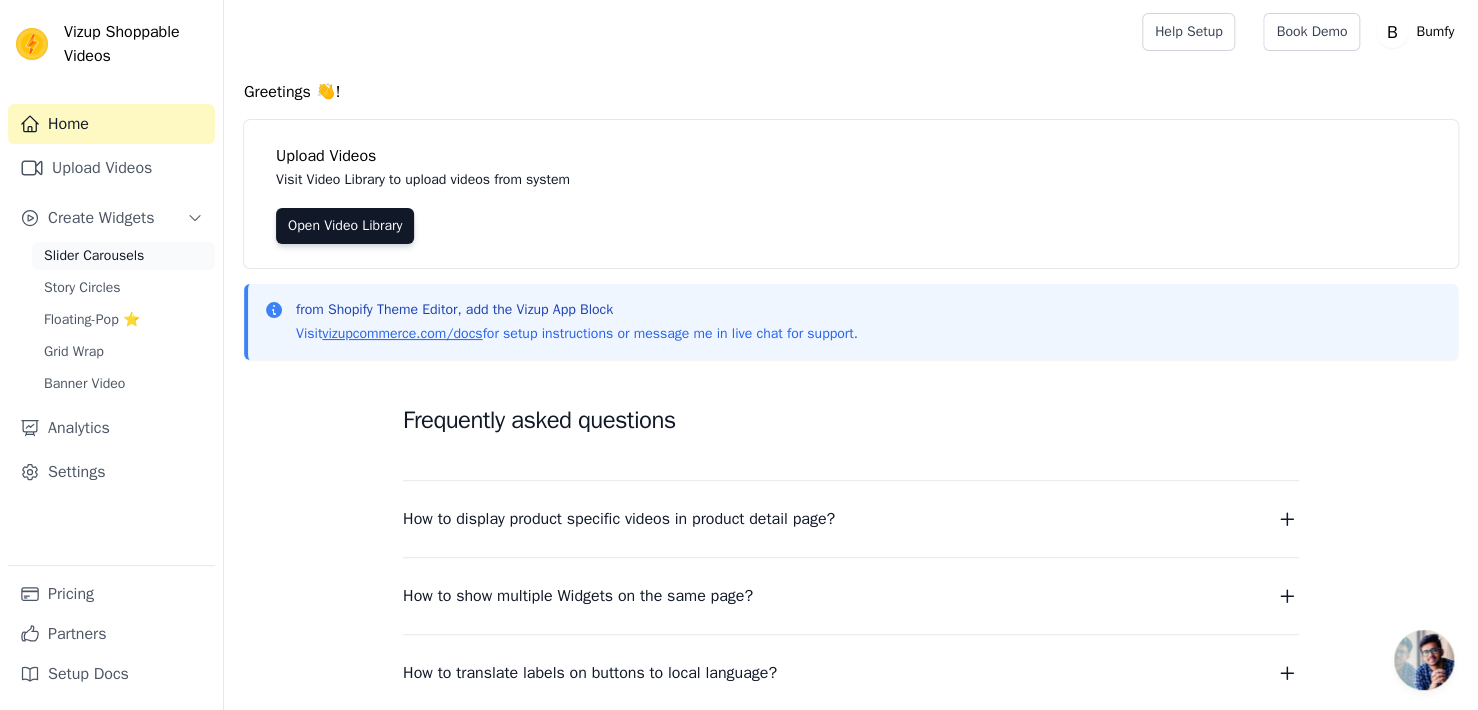 click on "Slider Carousels" at bounding box center (123, 256) 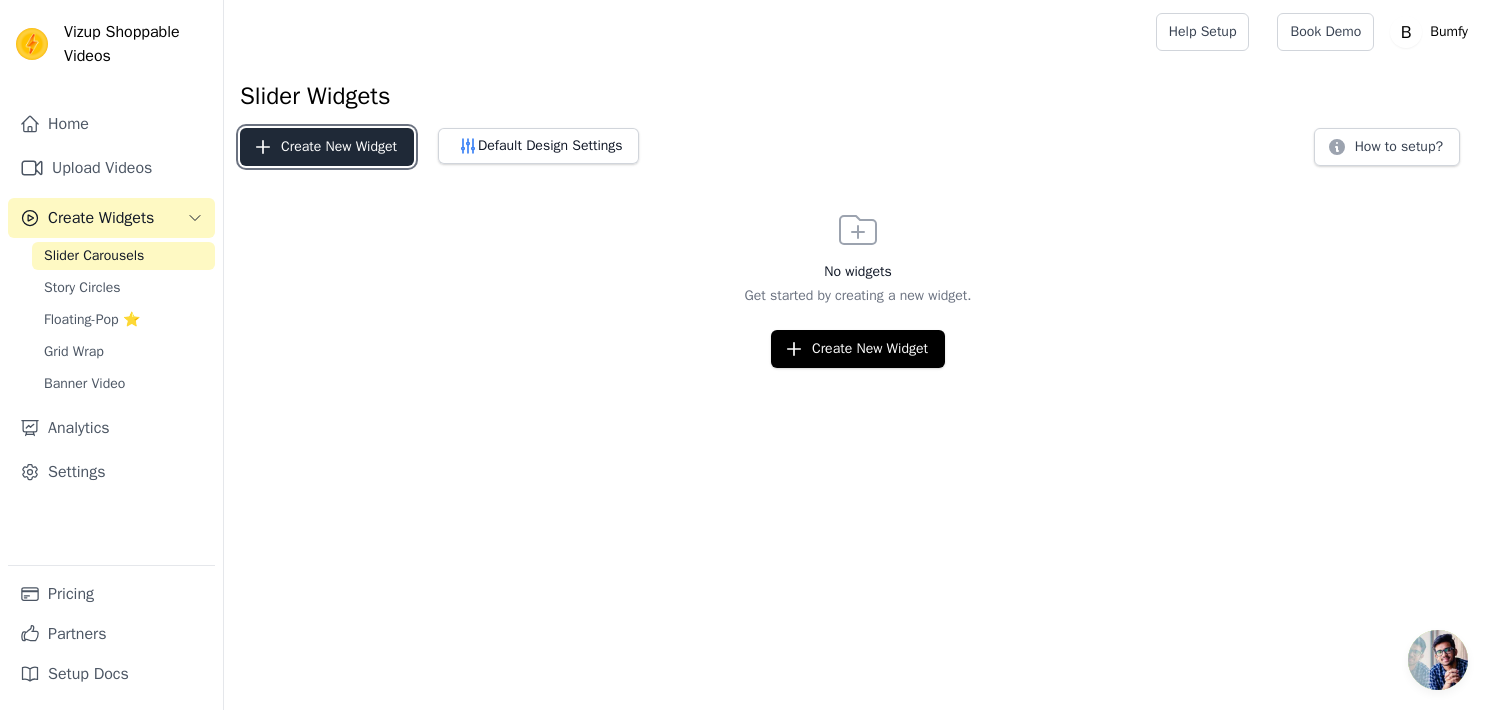 click on "Create New Widget" at bounding box center [327, 147] 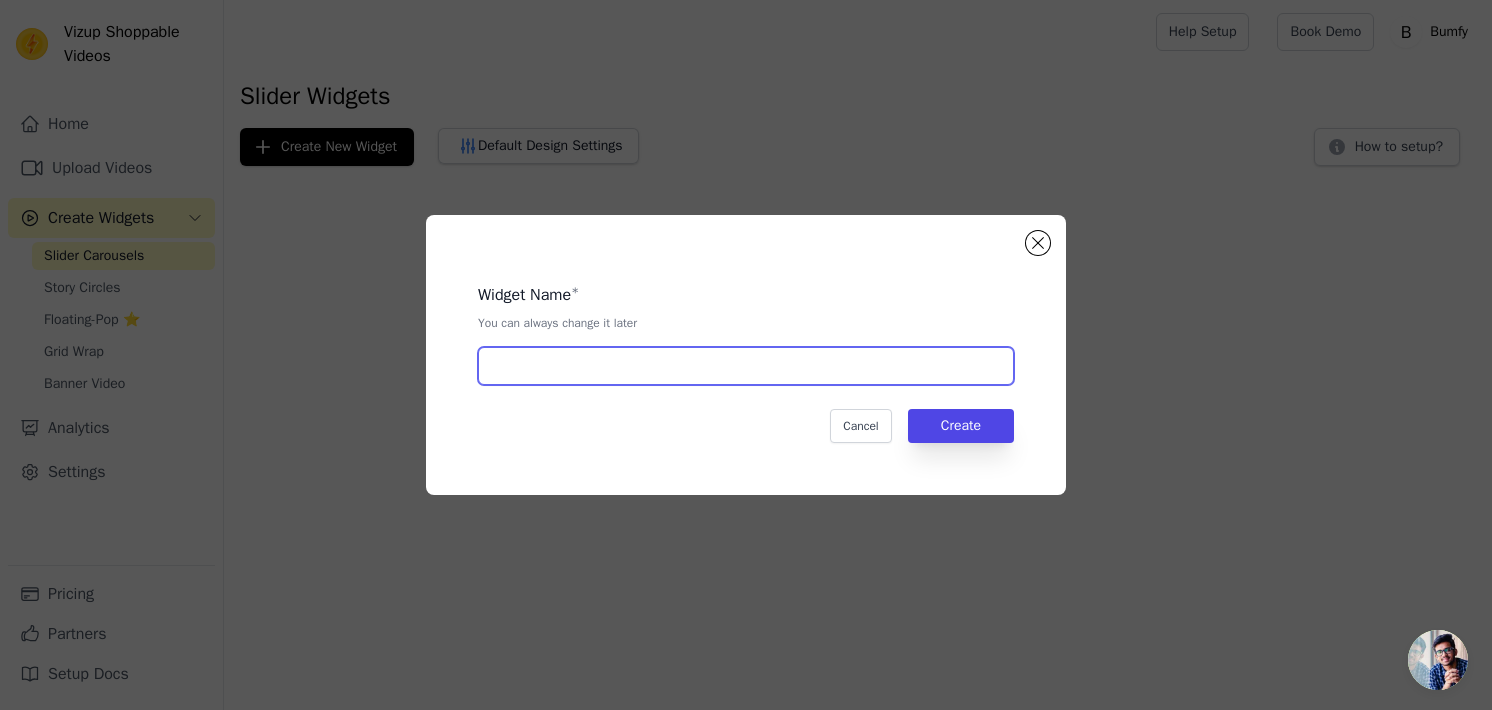click at bounding box center [746, 366] 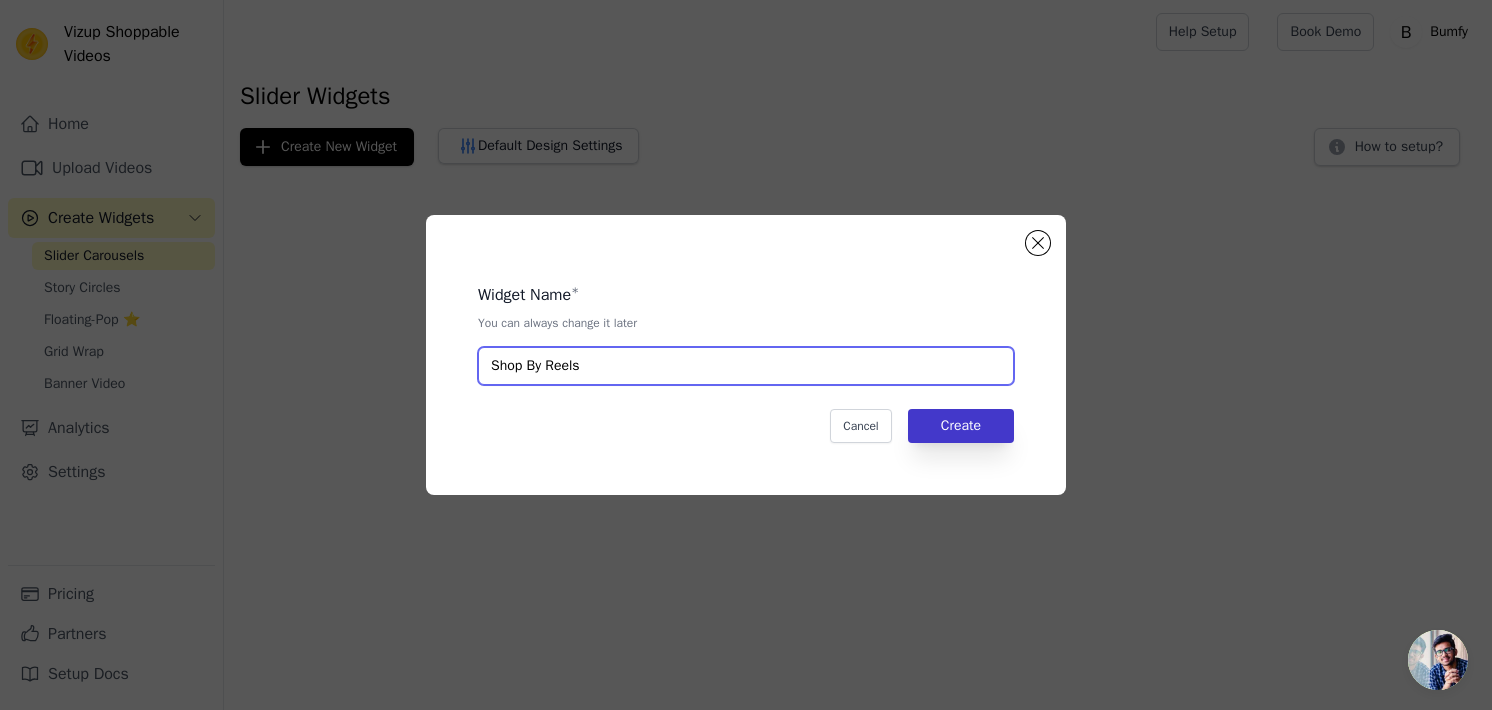 type on "Shop By Reels" 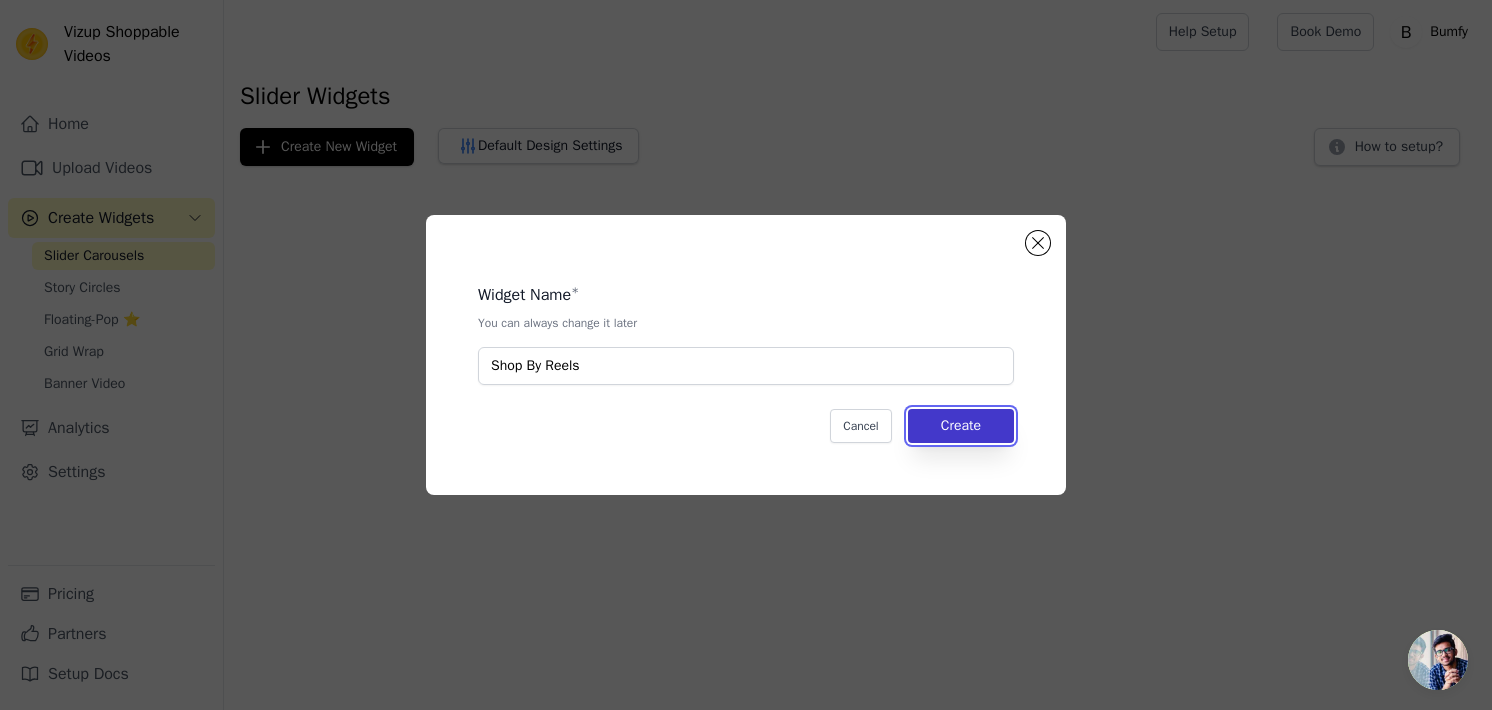 click on "Create" at bounding box center [961, 426] 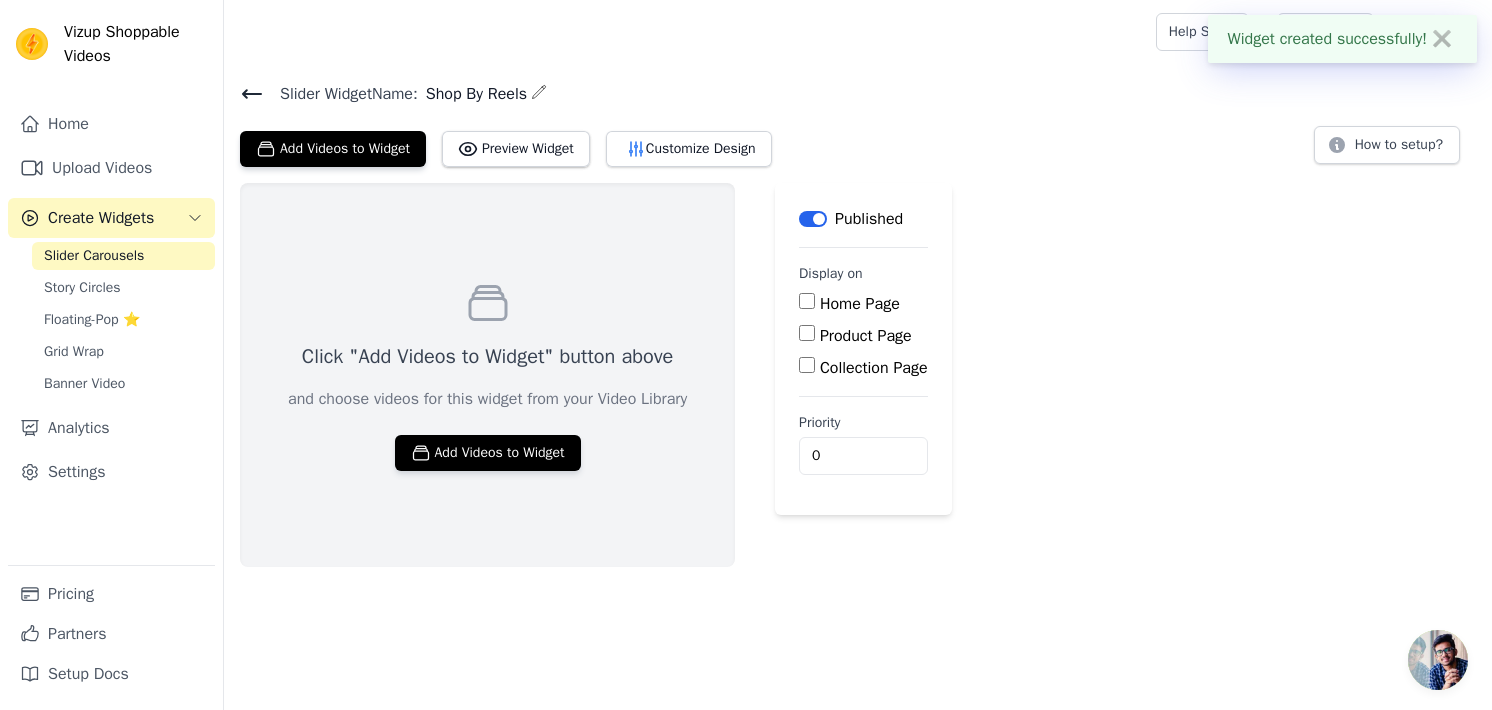 click on "Home Page" at bounding box center (863, 304) 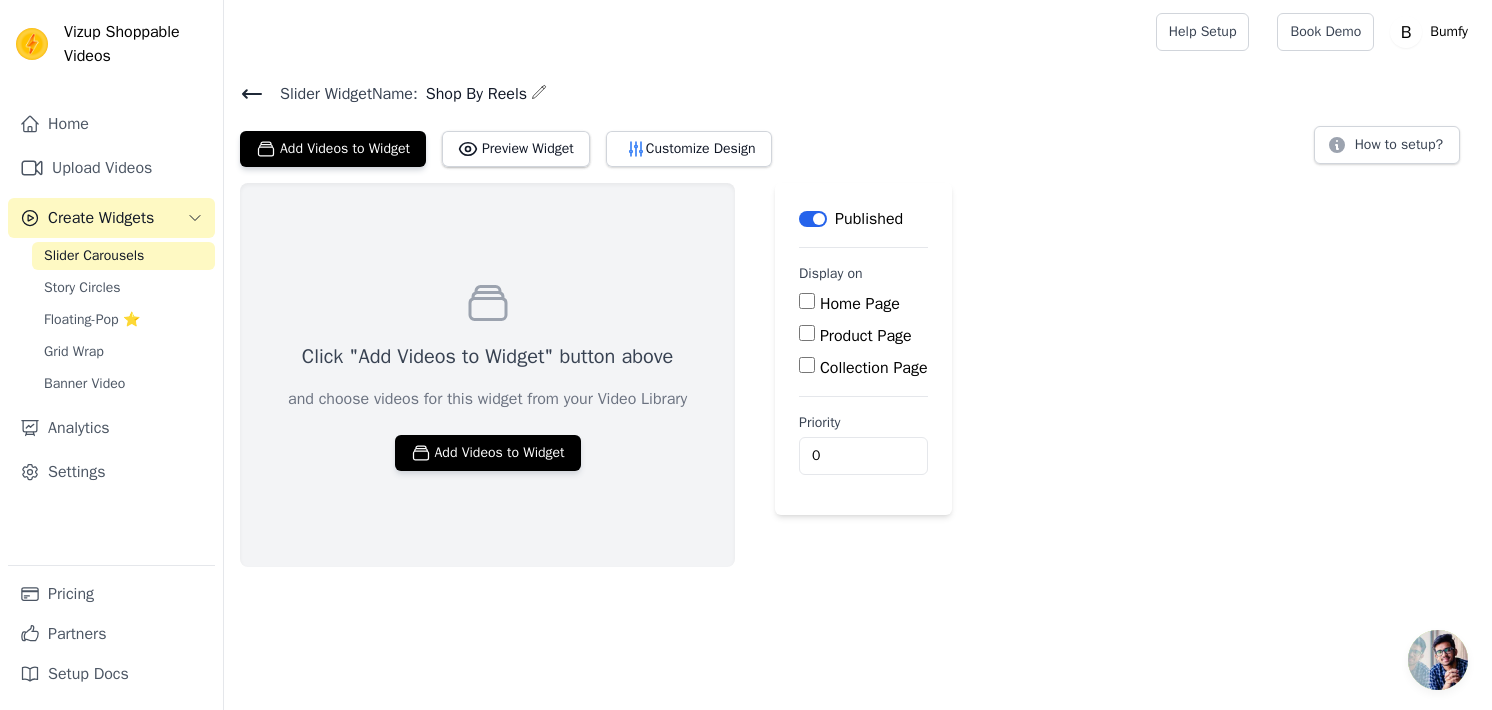 click on "Home Page" at bounding box center [807, 301] 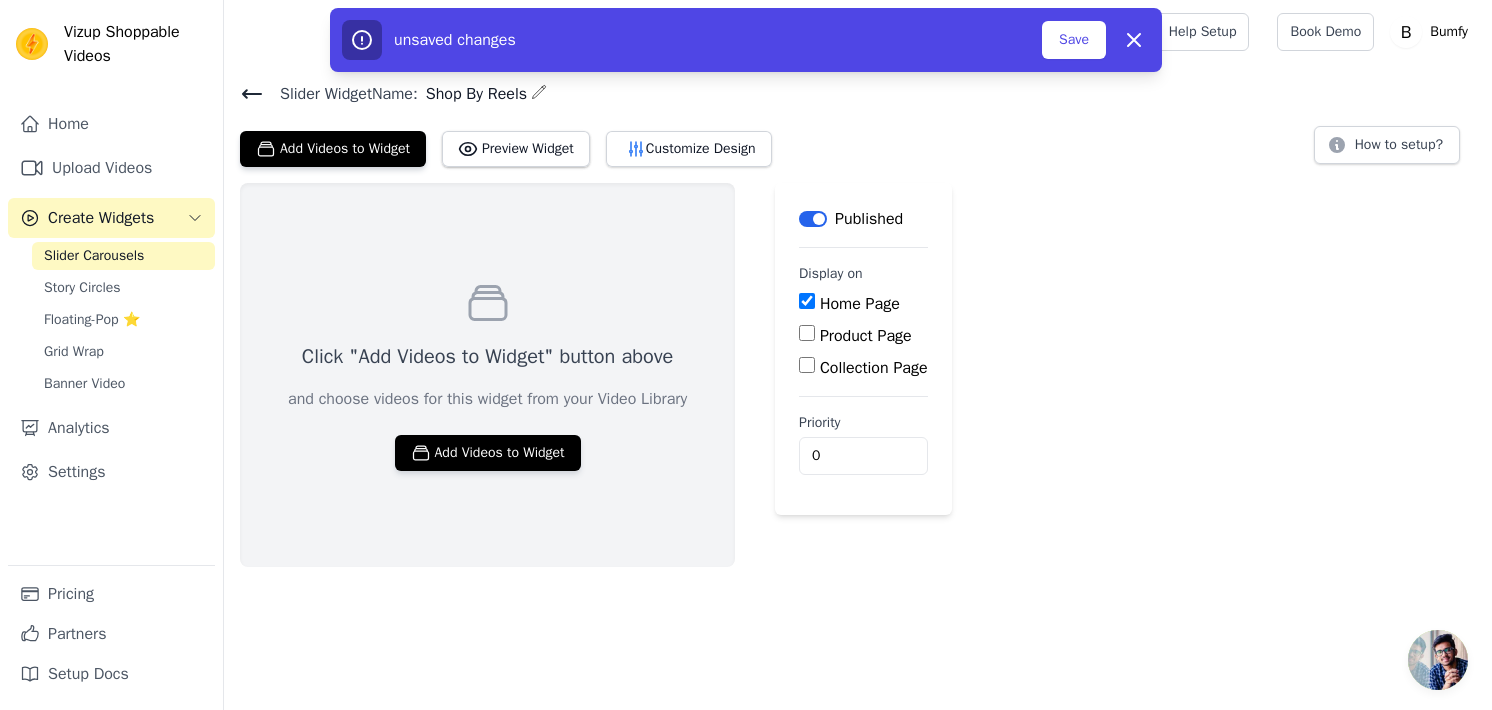 click on "Product Page" at bounding box center (863, 336) 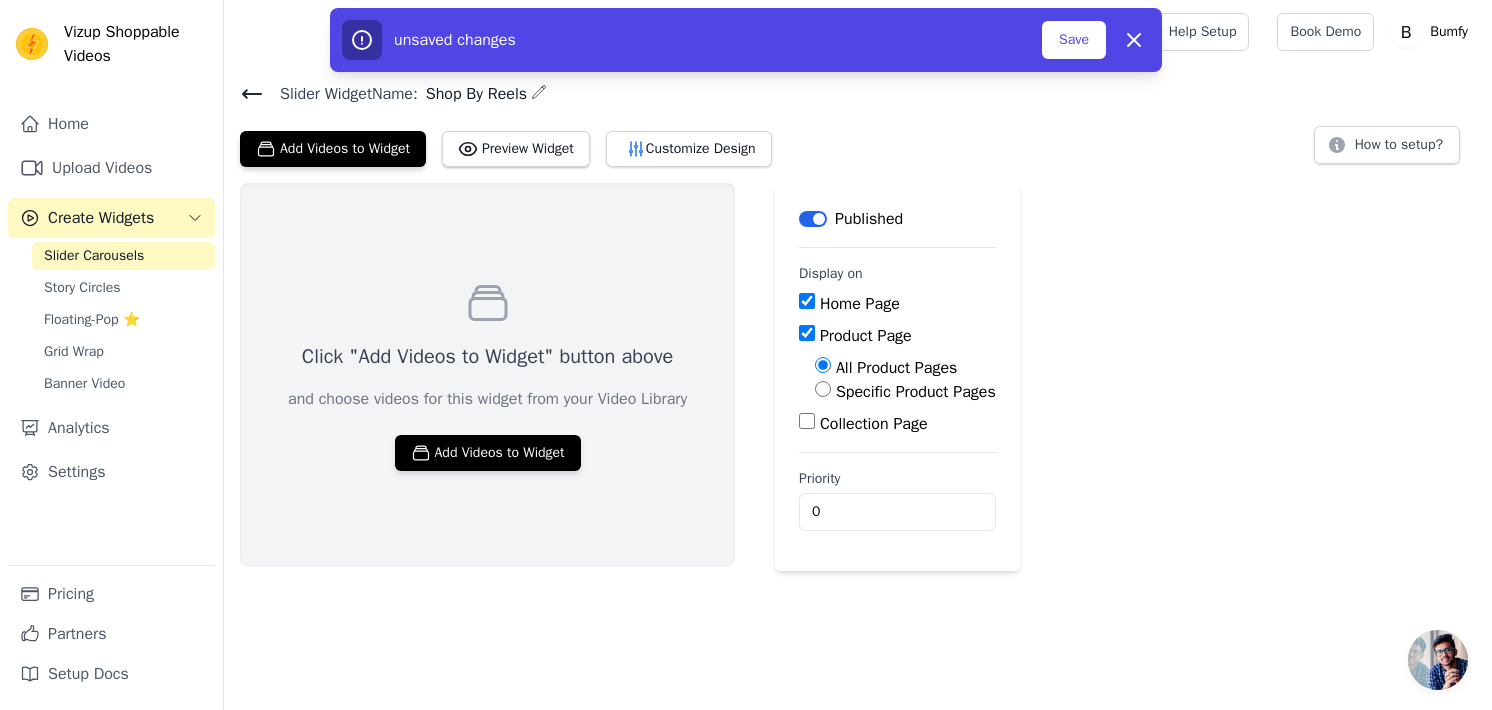 click on "Product Page" at bounding box center (807, 333) 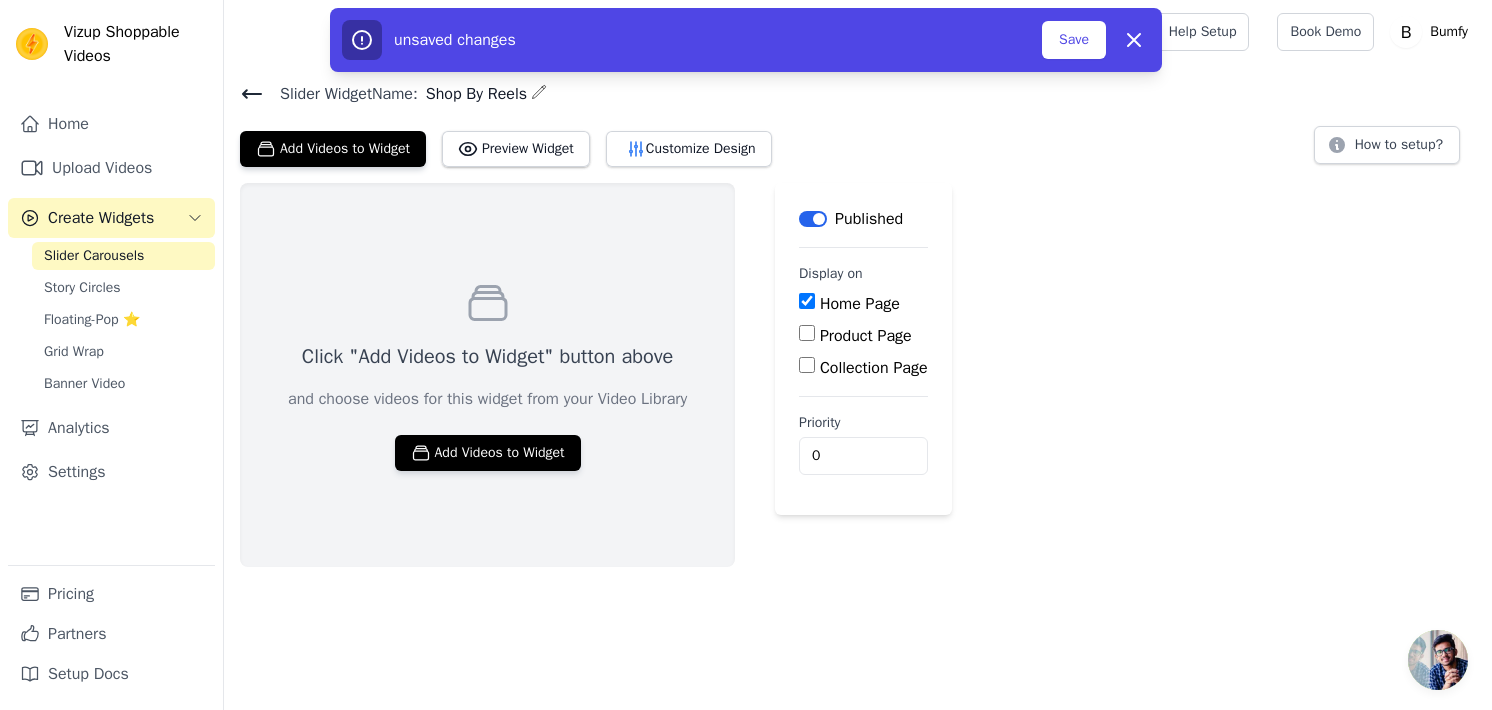 click on "Product Page" at bounding box center [807, 333] 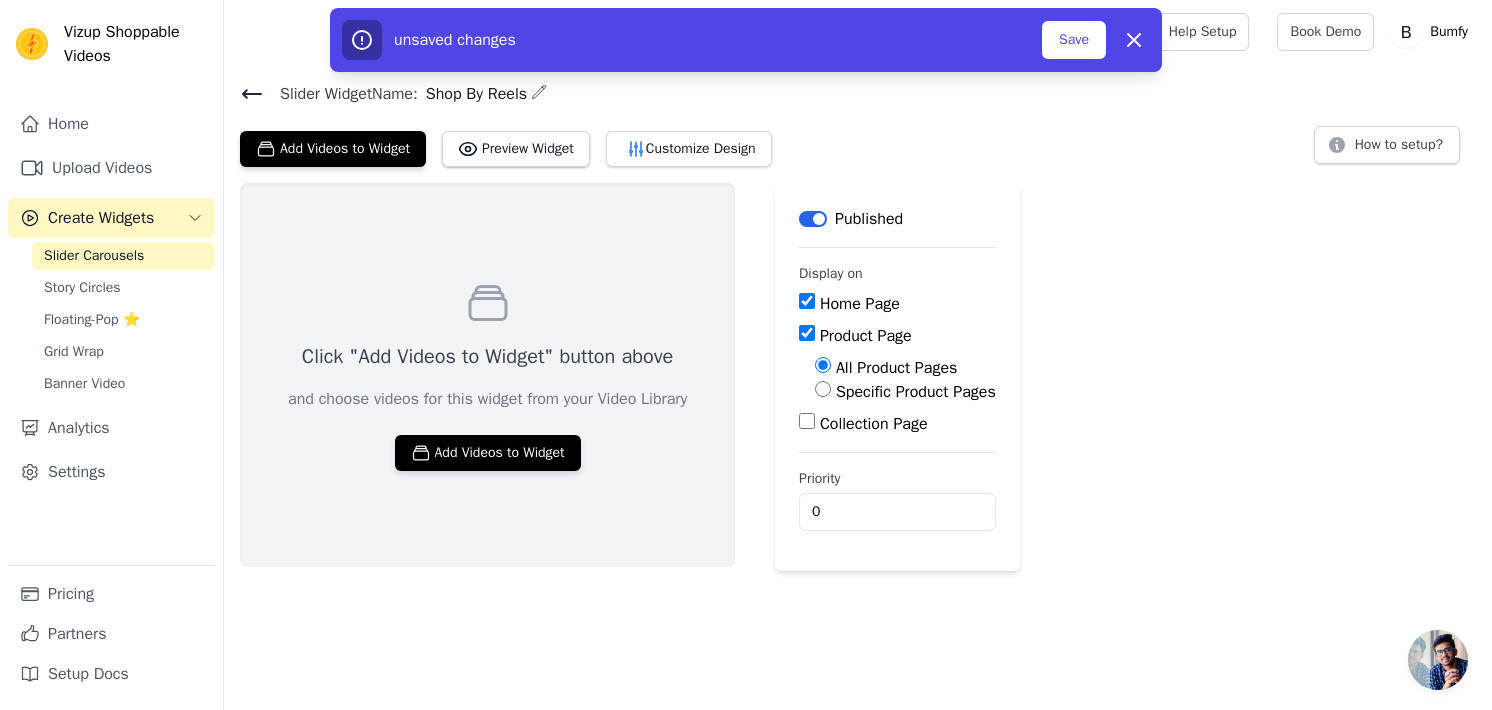 click on "Product Page" at bounding box center (807, 333) 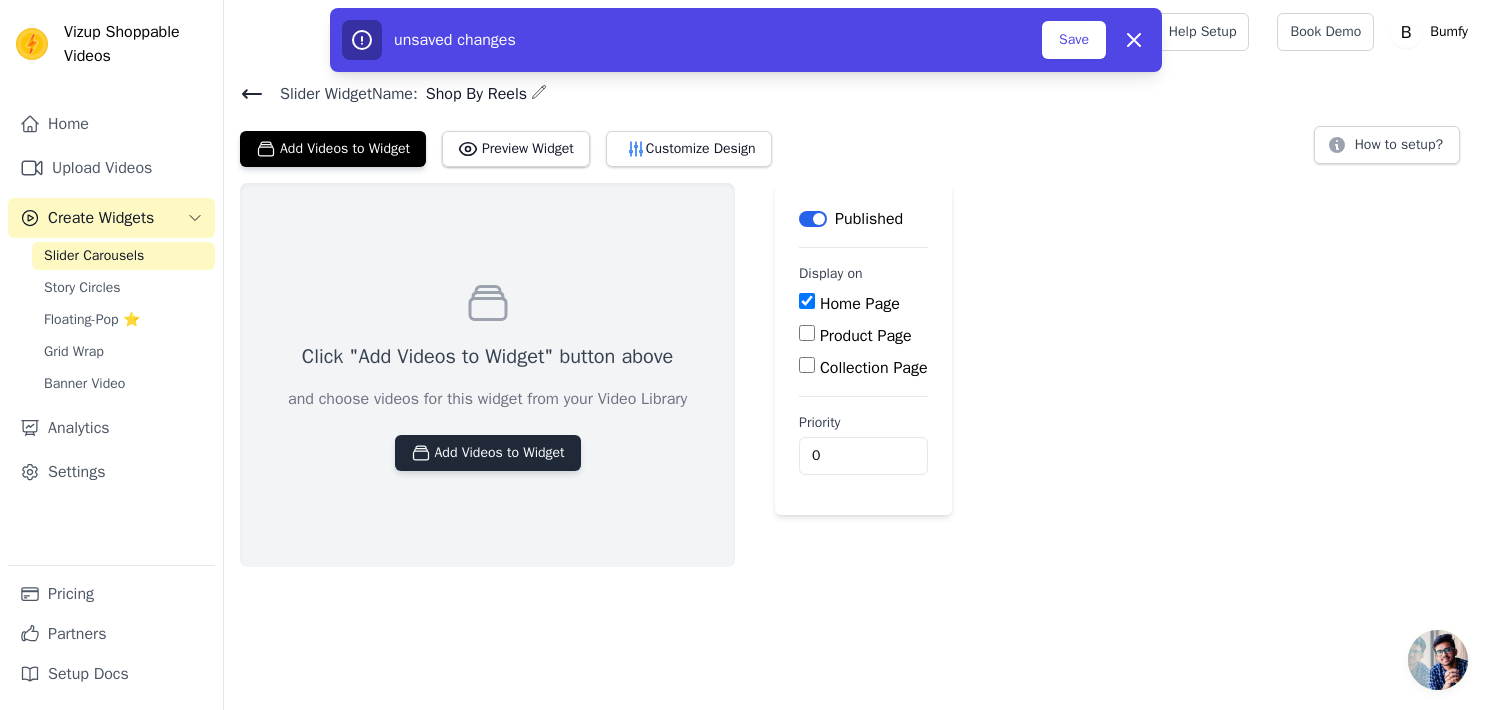 click on "Add Videos to Widget" at bounding box center [488, 453] 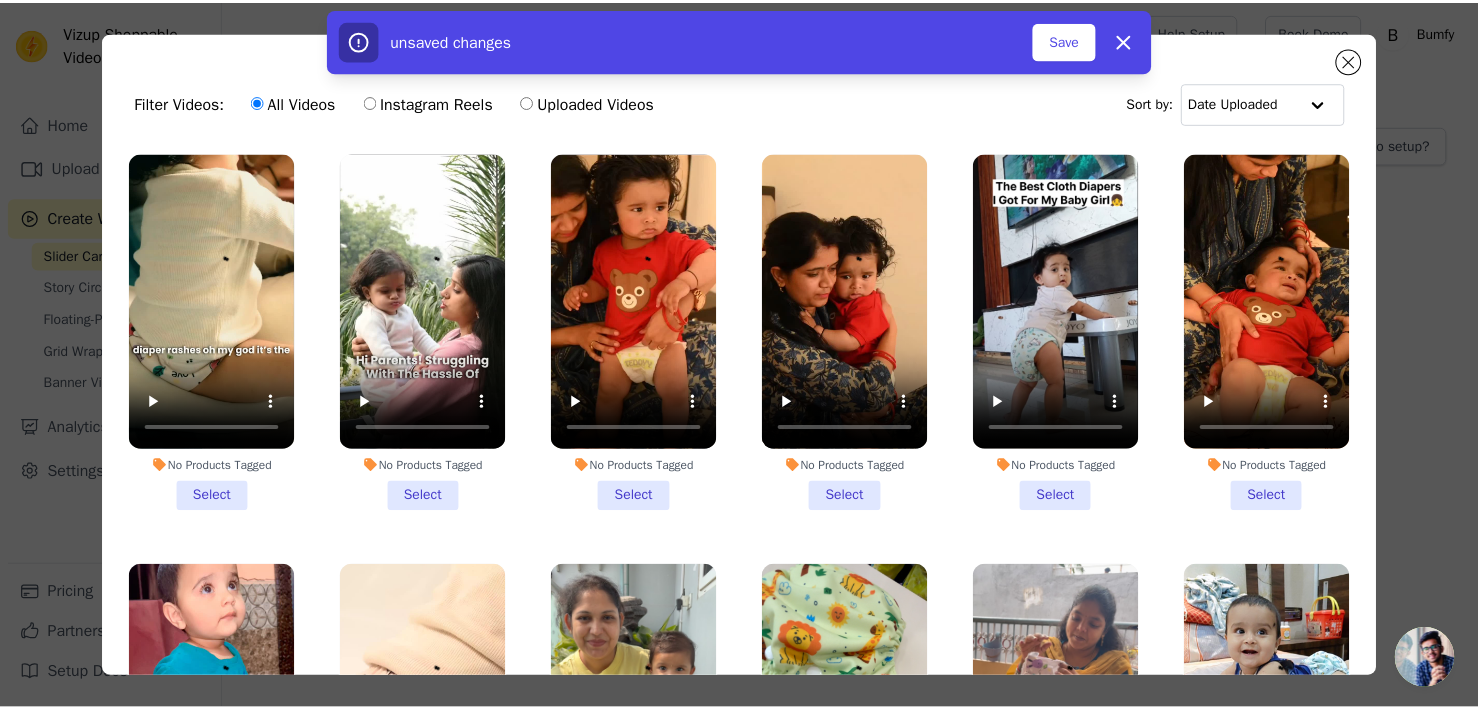 scroll, scrollTop: 0, scrollLeft: 0, axis: both 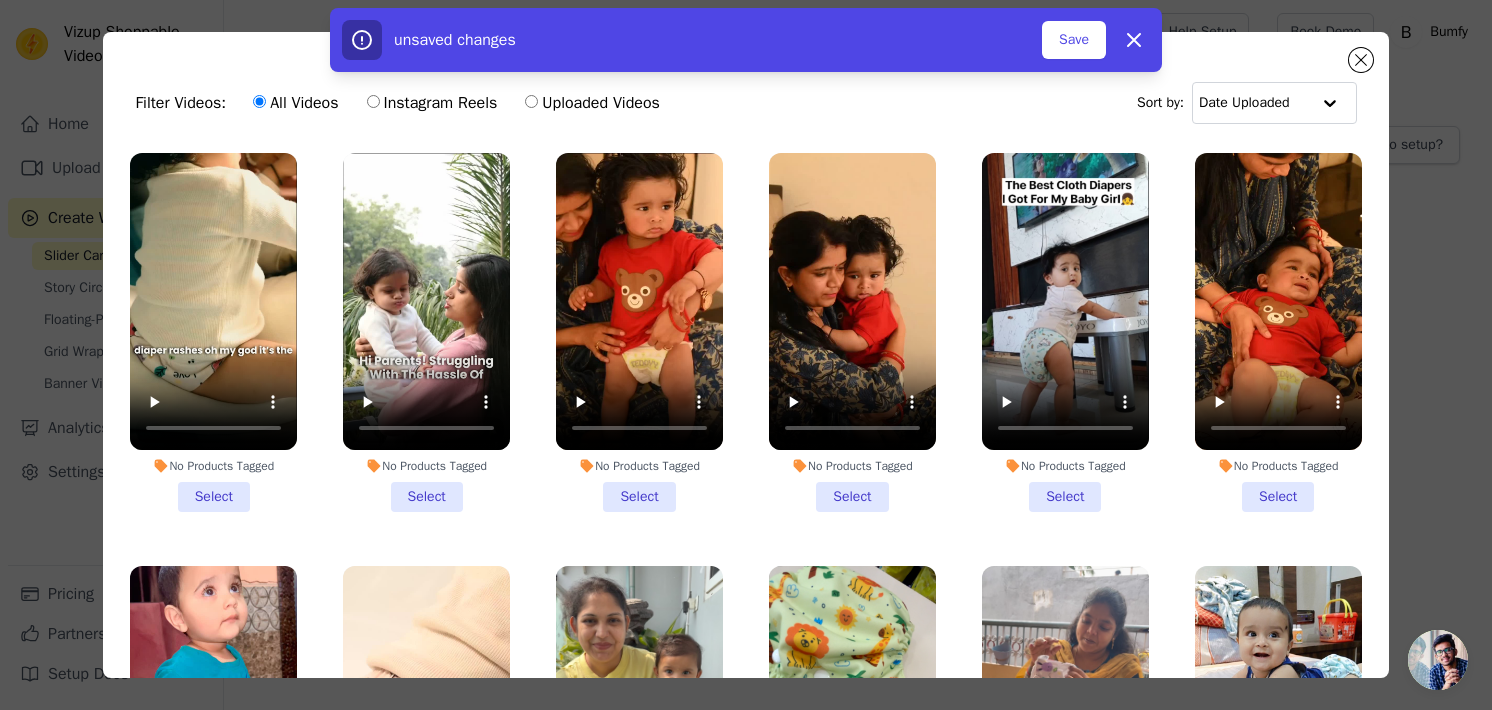 click on "No Products Tagged     Select" at bounding box center (426, 332) 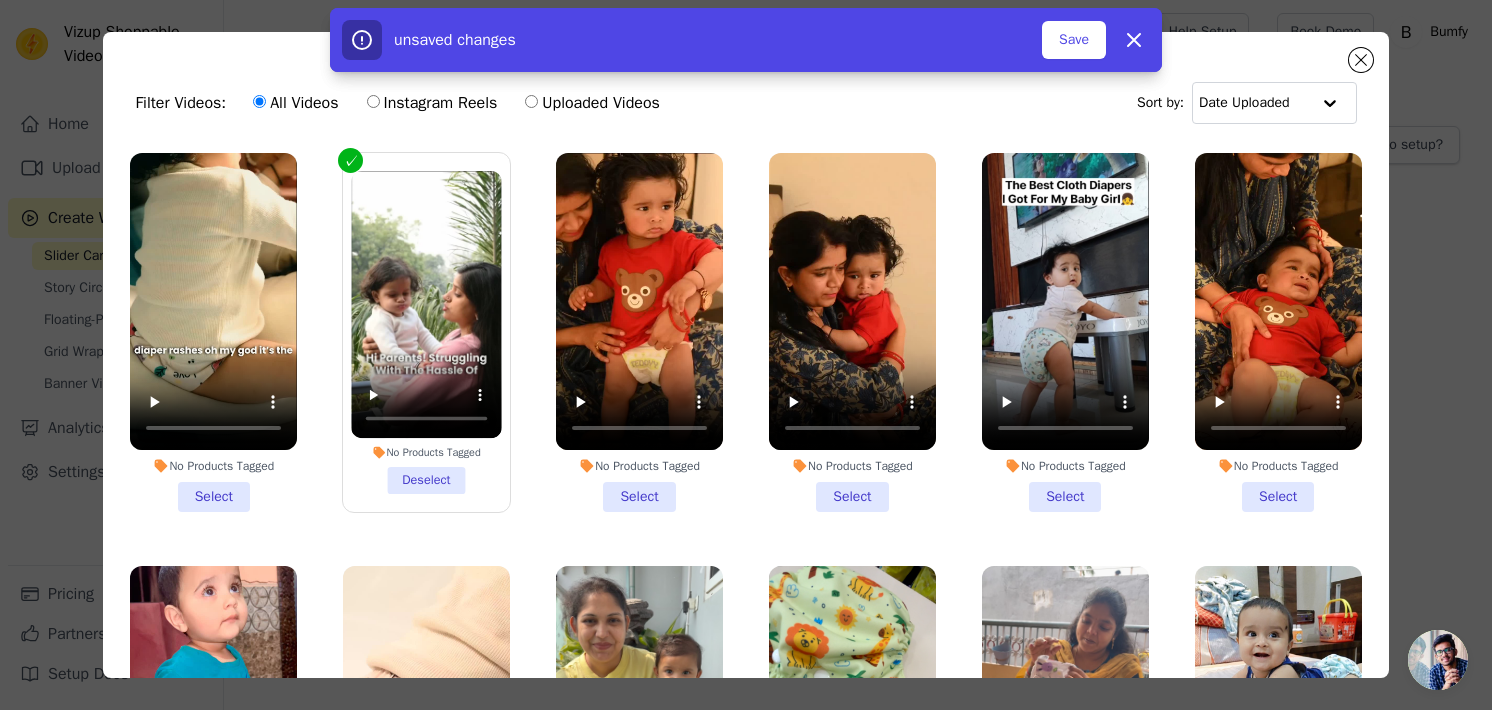 click on "No Products Tagged     Select" at bounding box center [639, 332] 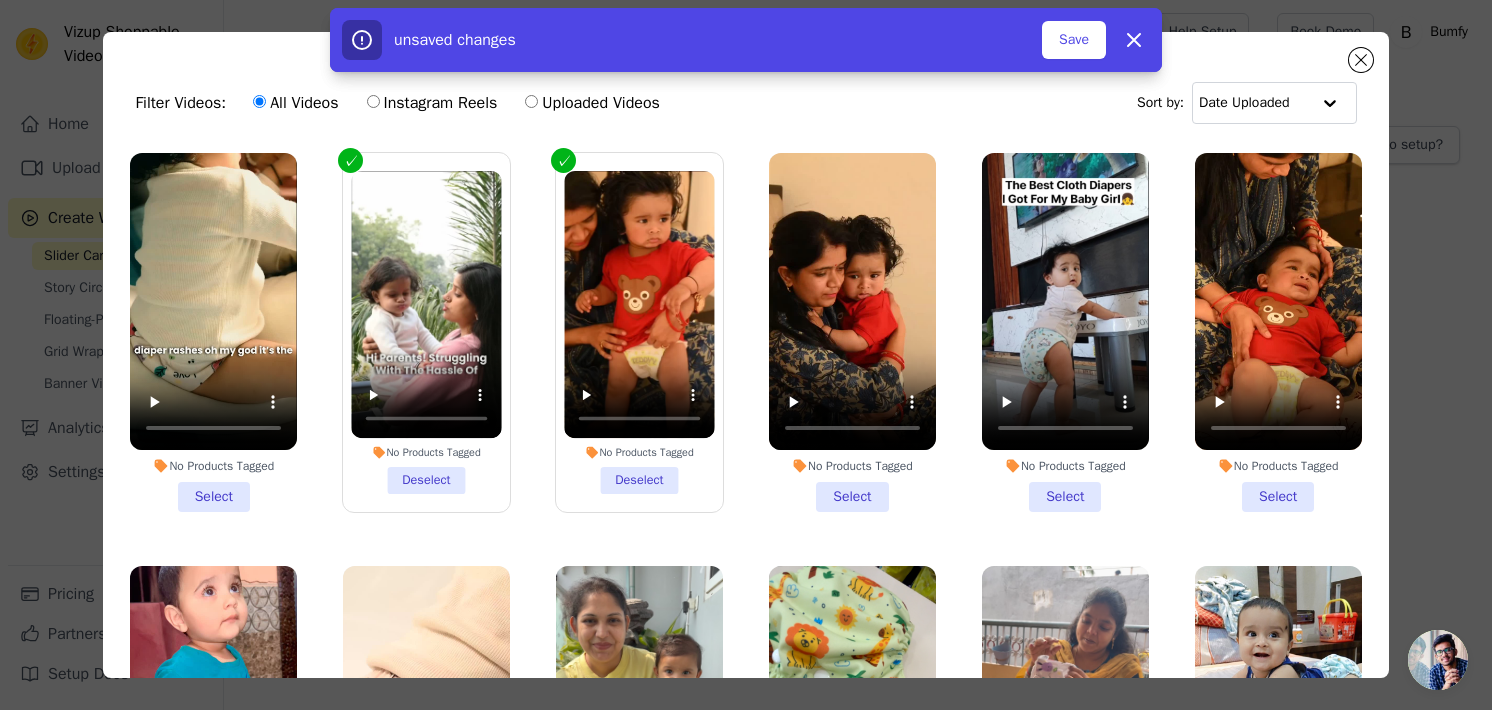 click on "No Products Tagged     Select" at bounding box center (852, 332) 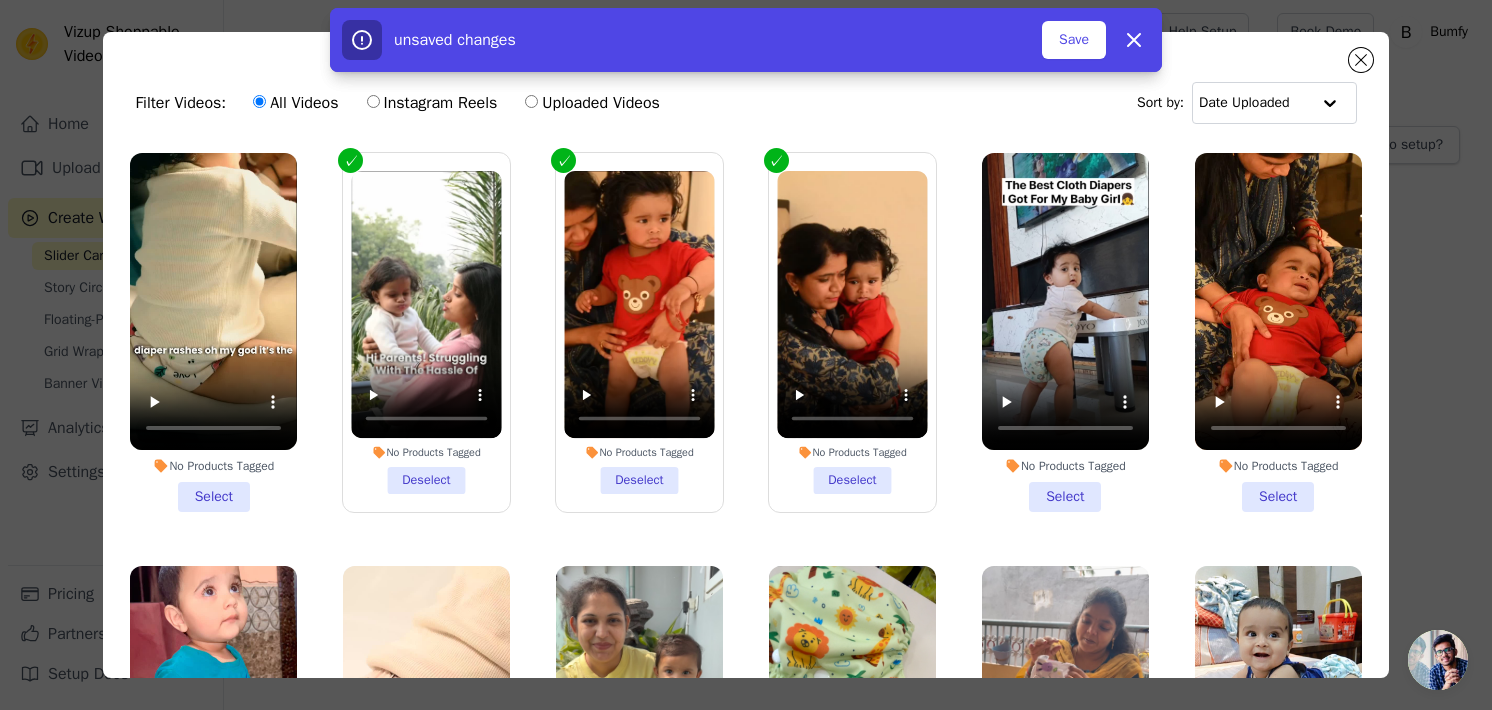 click on "No Products Tagged     Select" at bounding box center (213, 332) 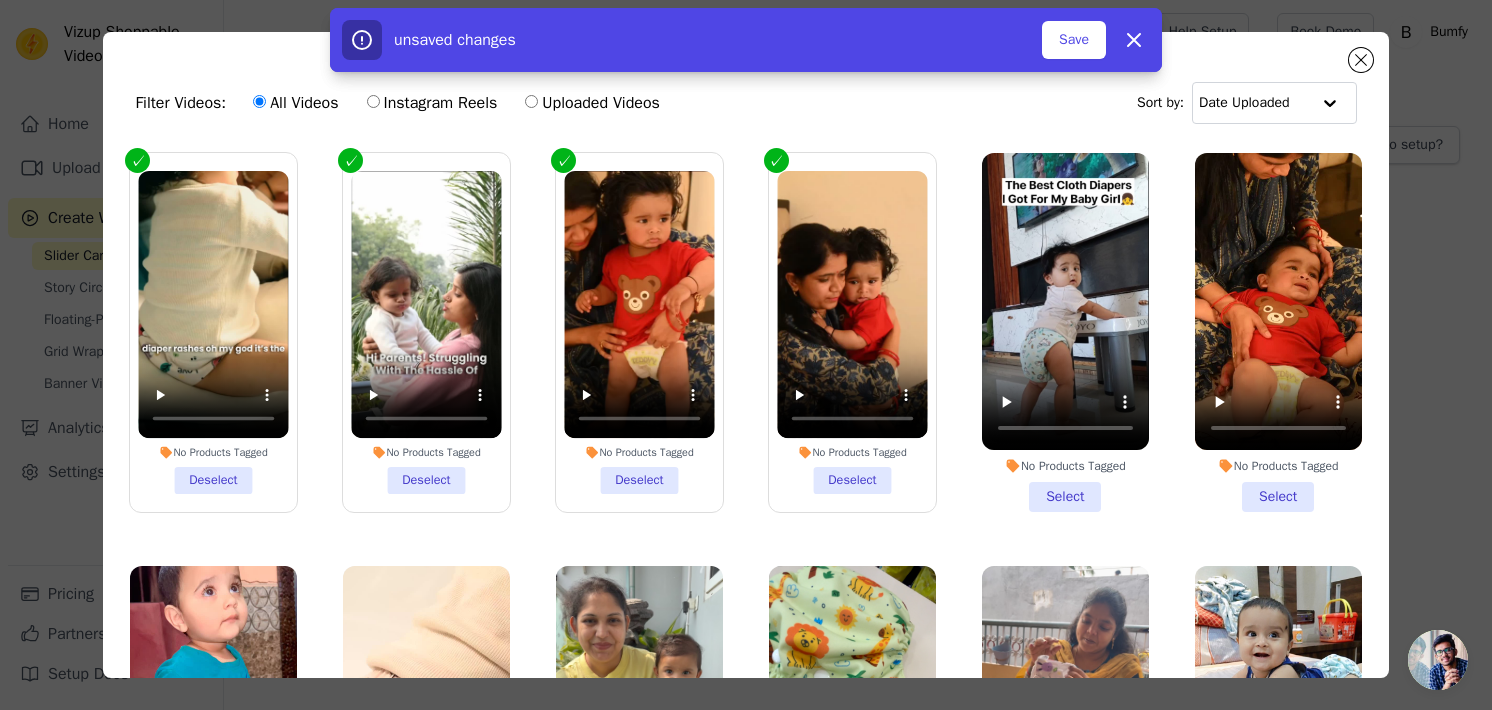 click on "No Products Tagged     Select" at bounding box center [1065, 332] 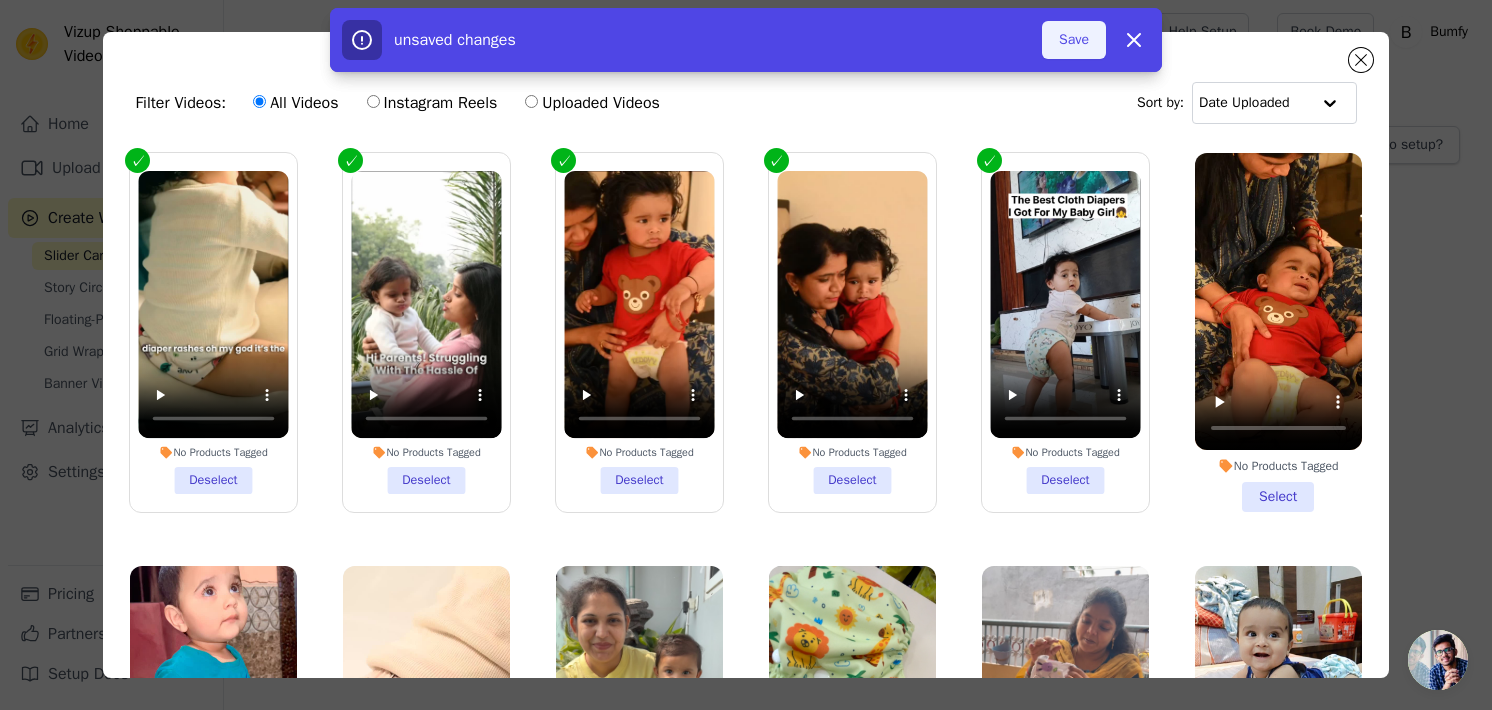 click on "Save" at bounding box center (1074, 40) 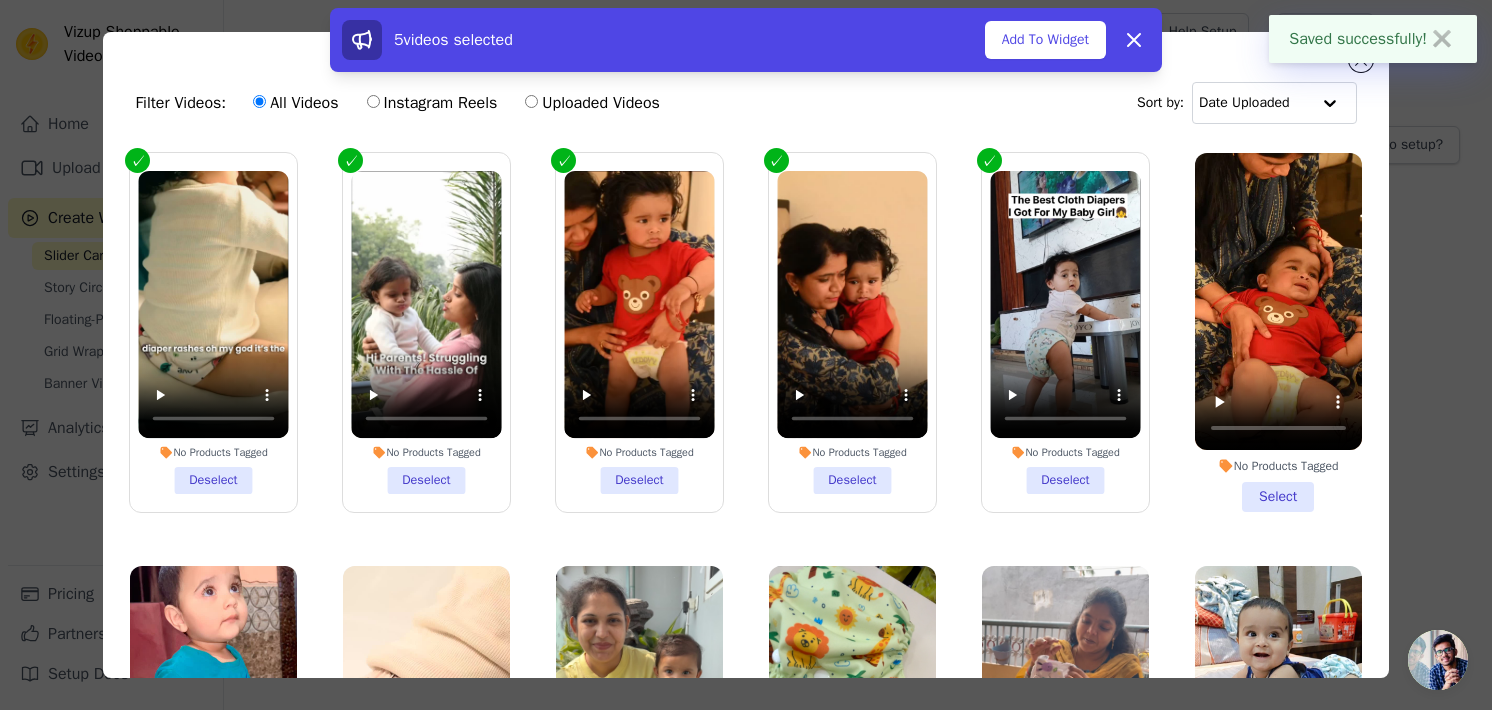 click on "5  videos selected     Add To Widget   Dismiss" at bounding box center [746, 44] 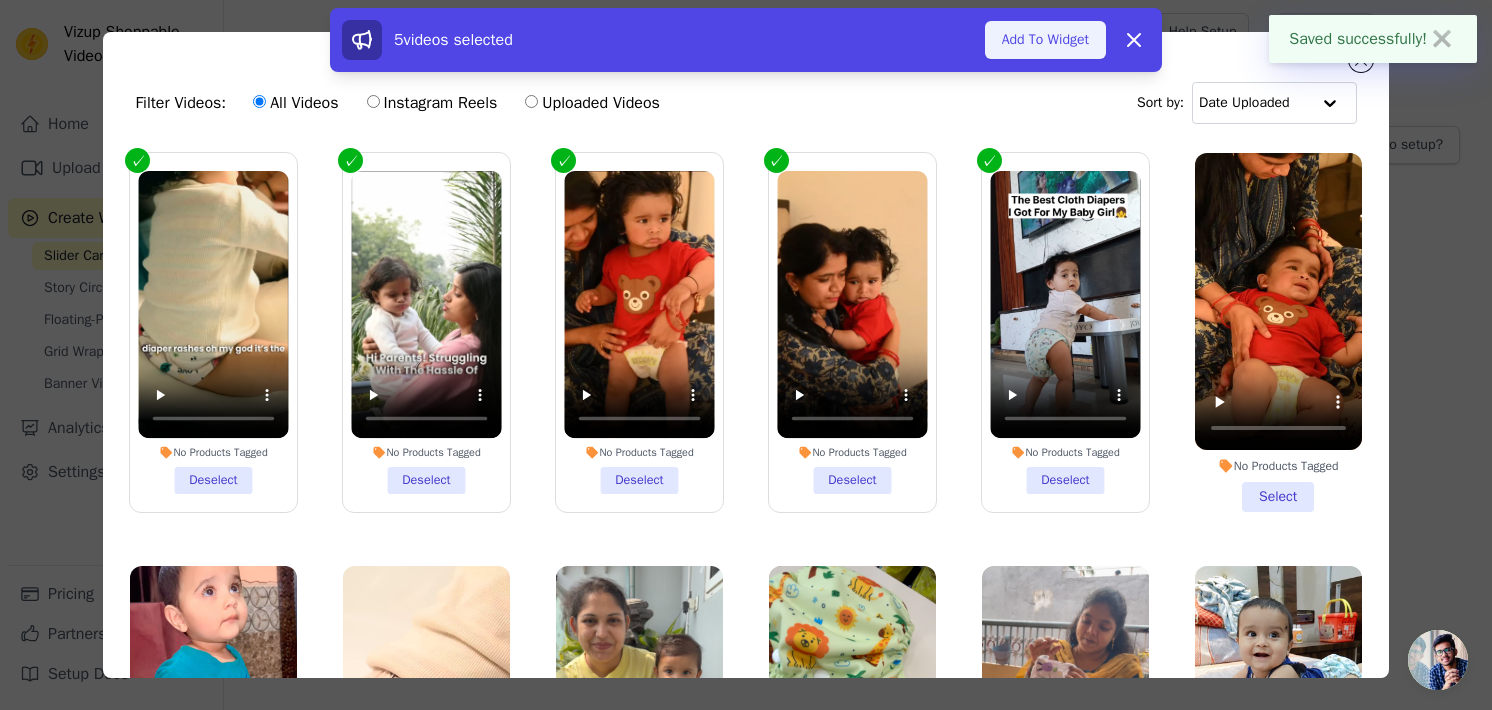 click on "Add To Widget" at bounding box center (1045, 40) 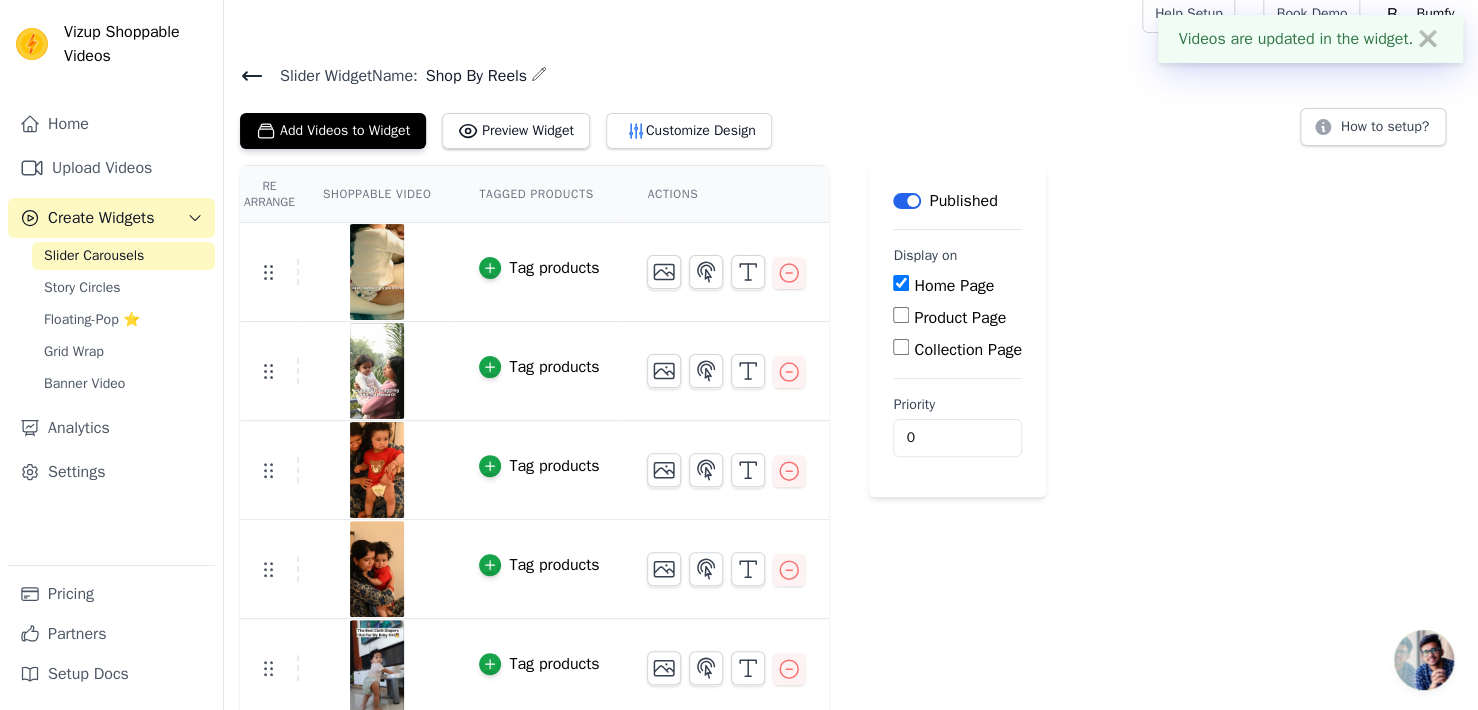 scroll, scrollTop: 24, scrollLeft: 0, axis: vertical 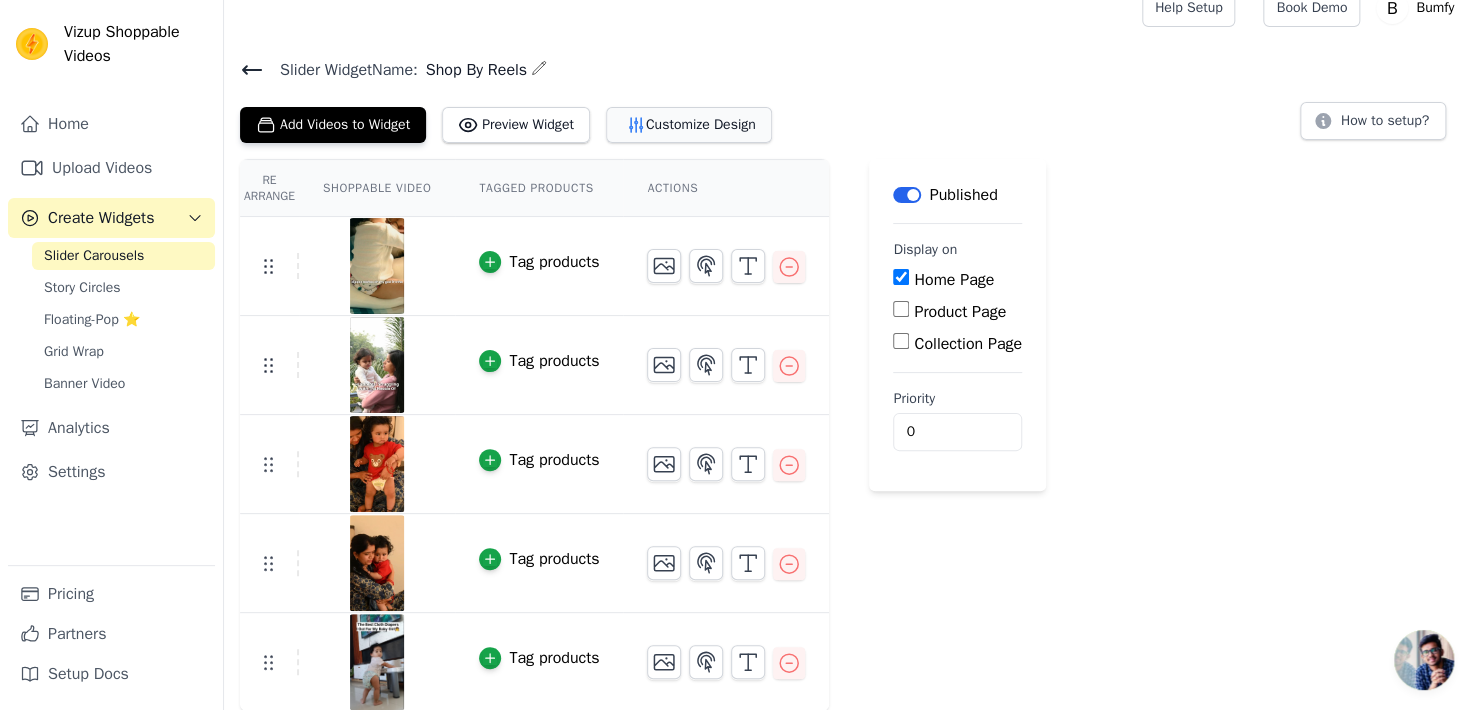 click on "Customize Design" at bounding box center [689, 125] 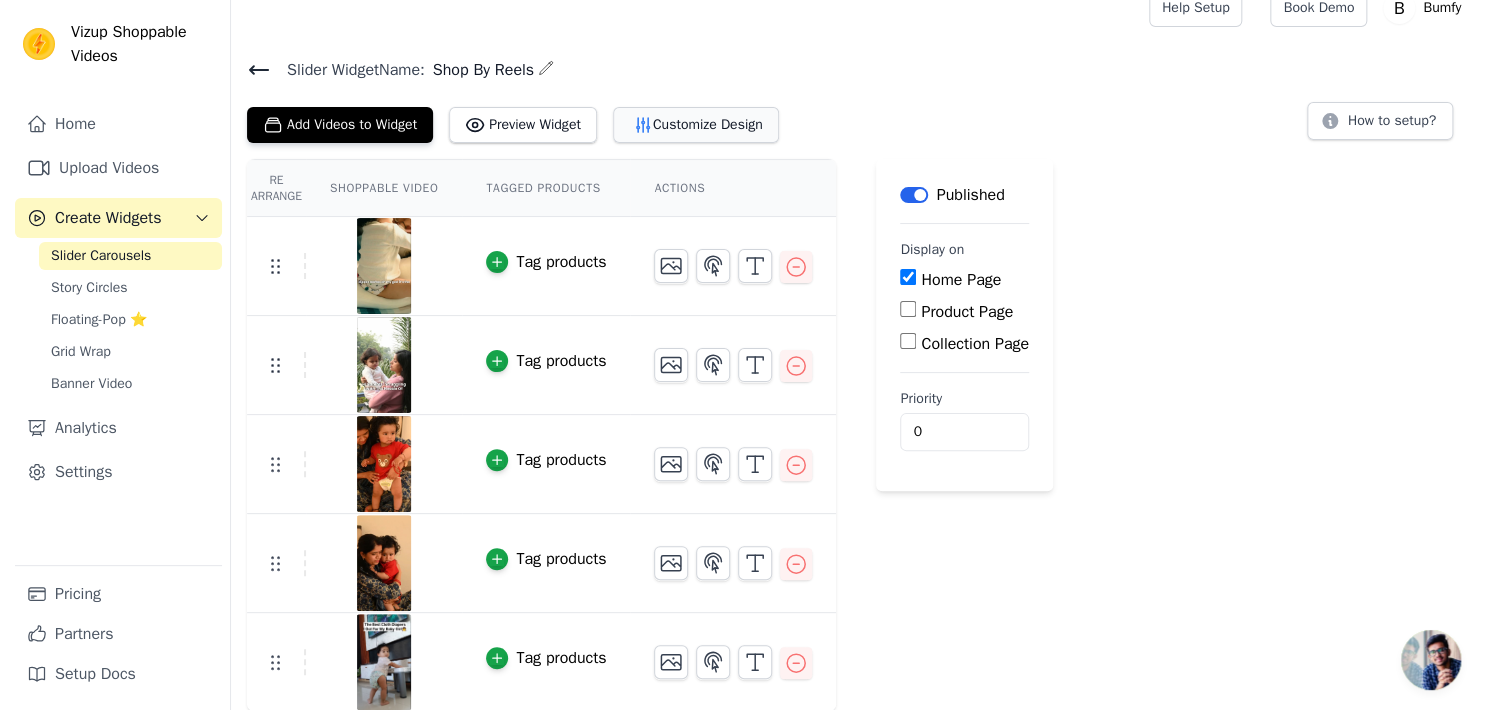 scroll, scrollTop: 0, scrollLeft: 0, axis: both 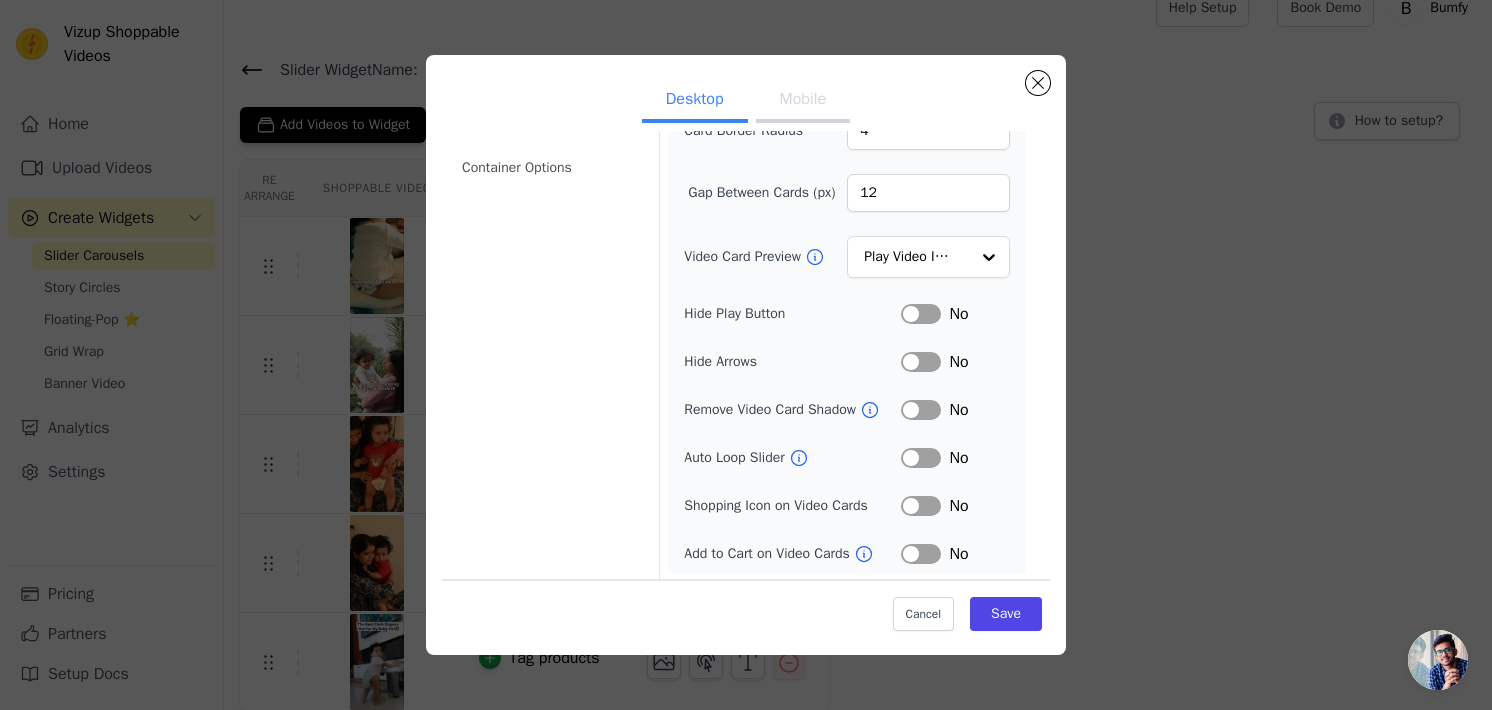 click on "Label" at bounding box center (921, 314) 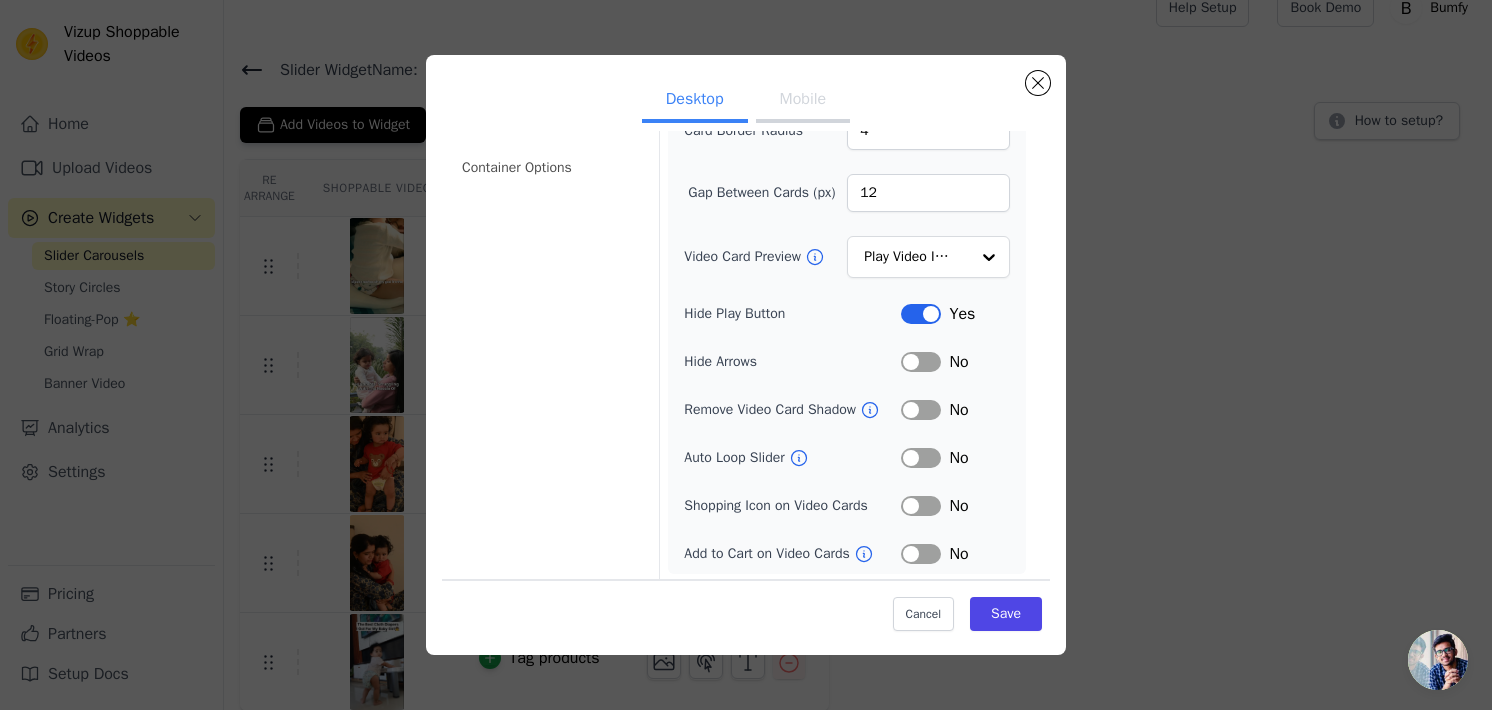 click on "Label" at bounding box center (921, 362) 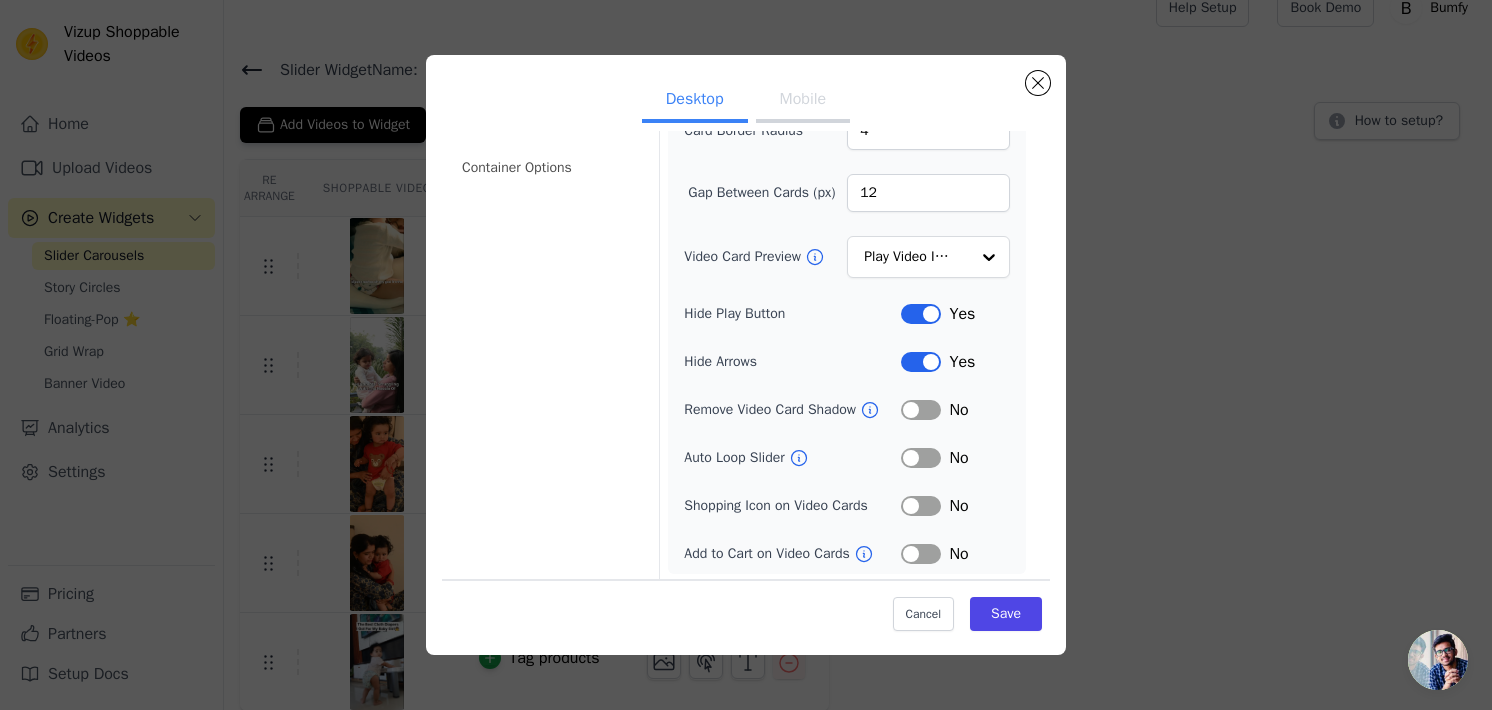 click on "Label" at bounding box center (921, 458) 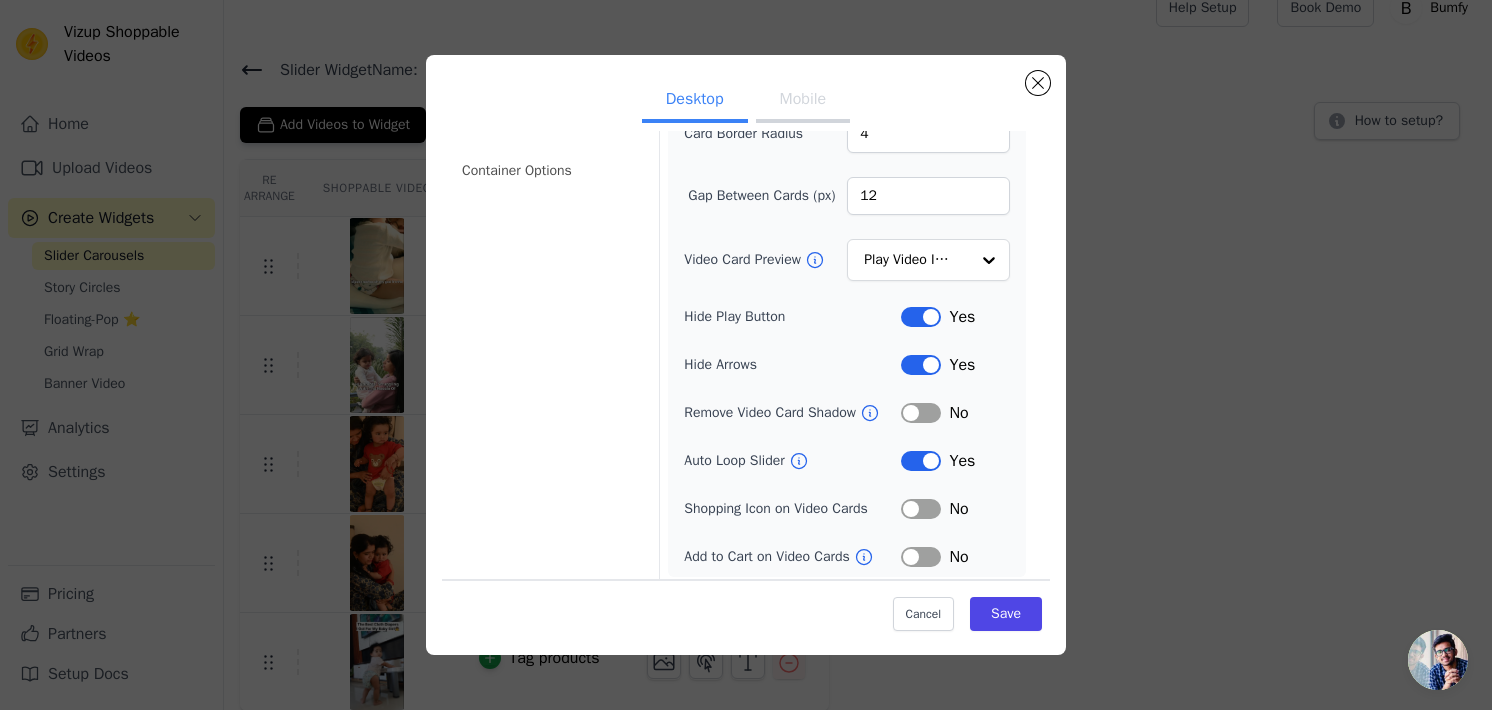 scroll, scrollTop: 172, scrollLeft: 0, axis: vertical 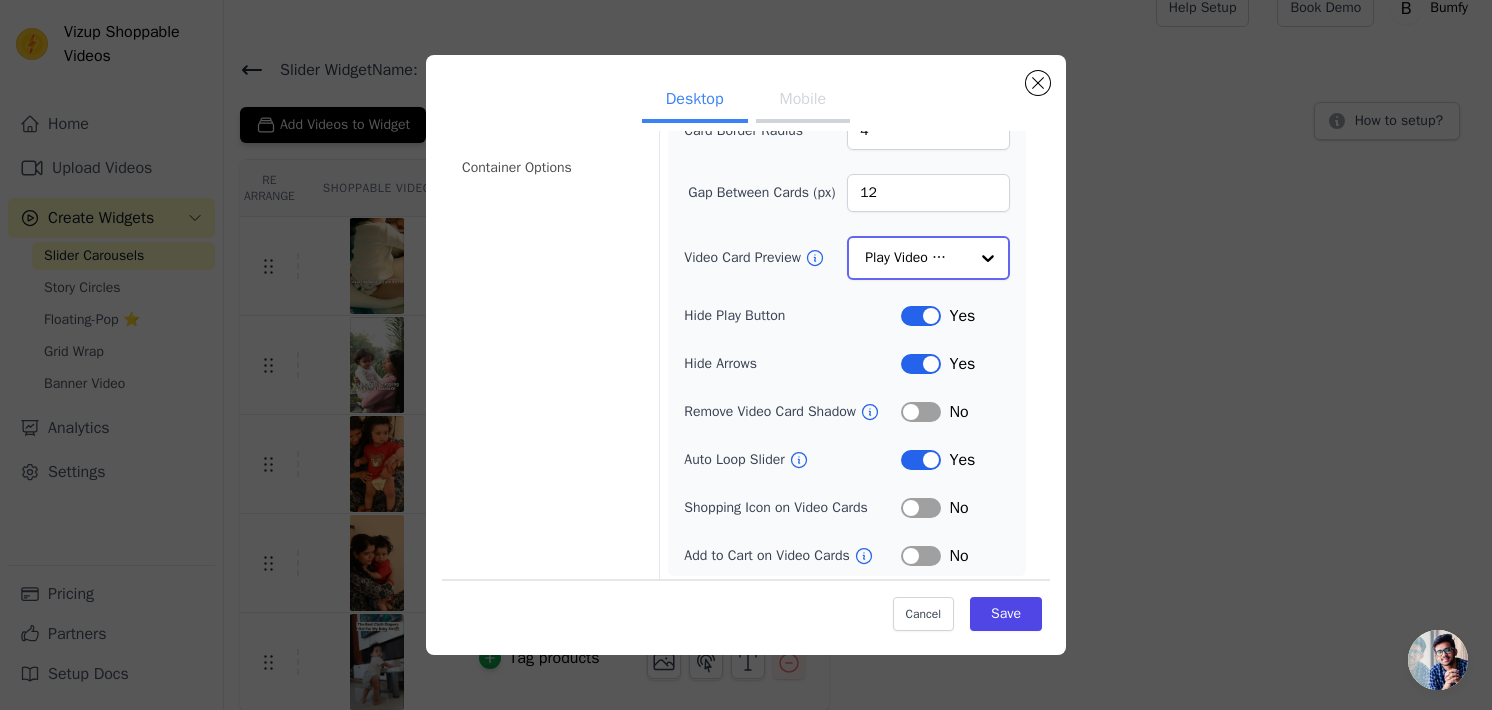click on "Video Card Preview" 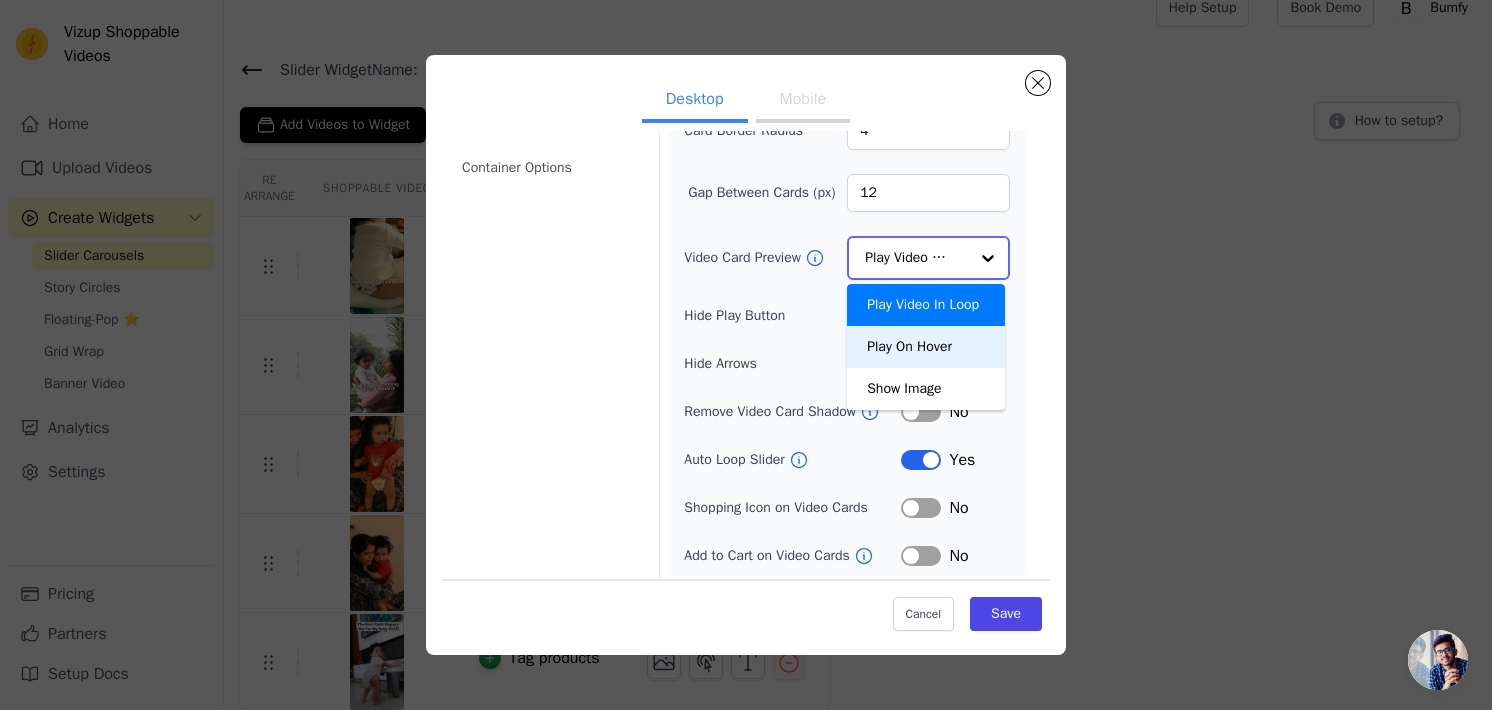 click on "Play On Hover" at bounding box center [926, 347] 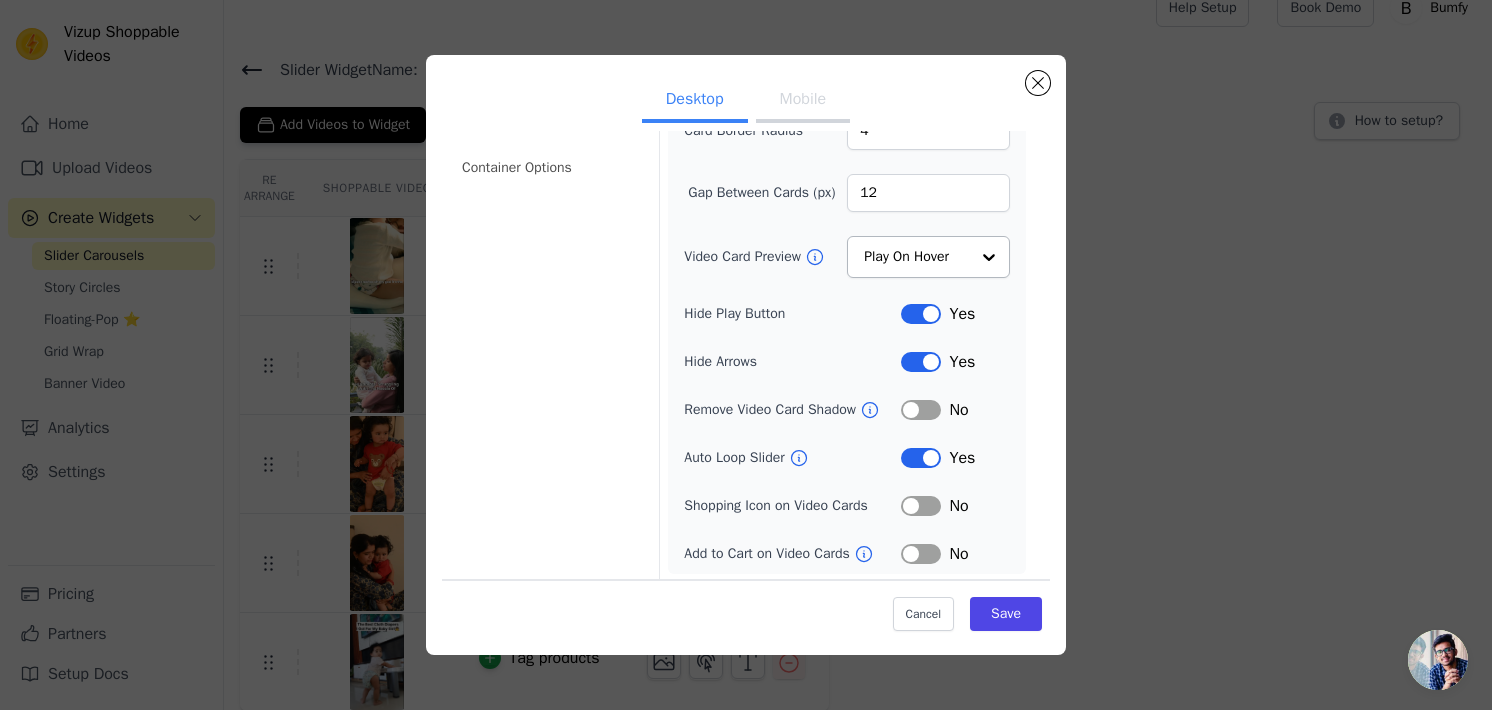click on "Label" at bounding box center (921, 554) 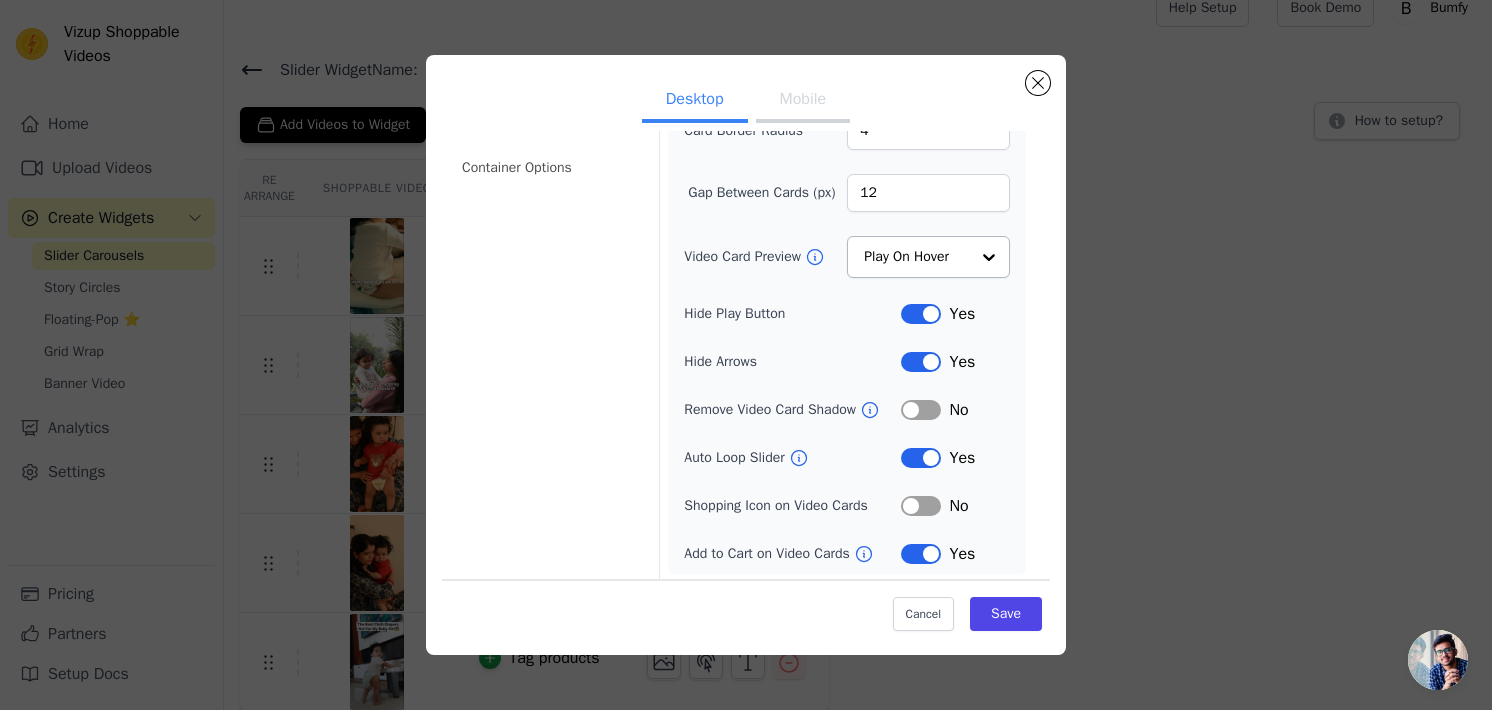 click on "Label" at bounding box center [921, 506] 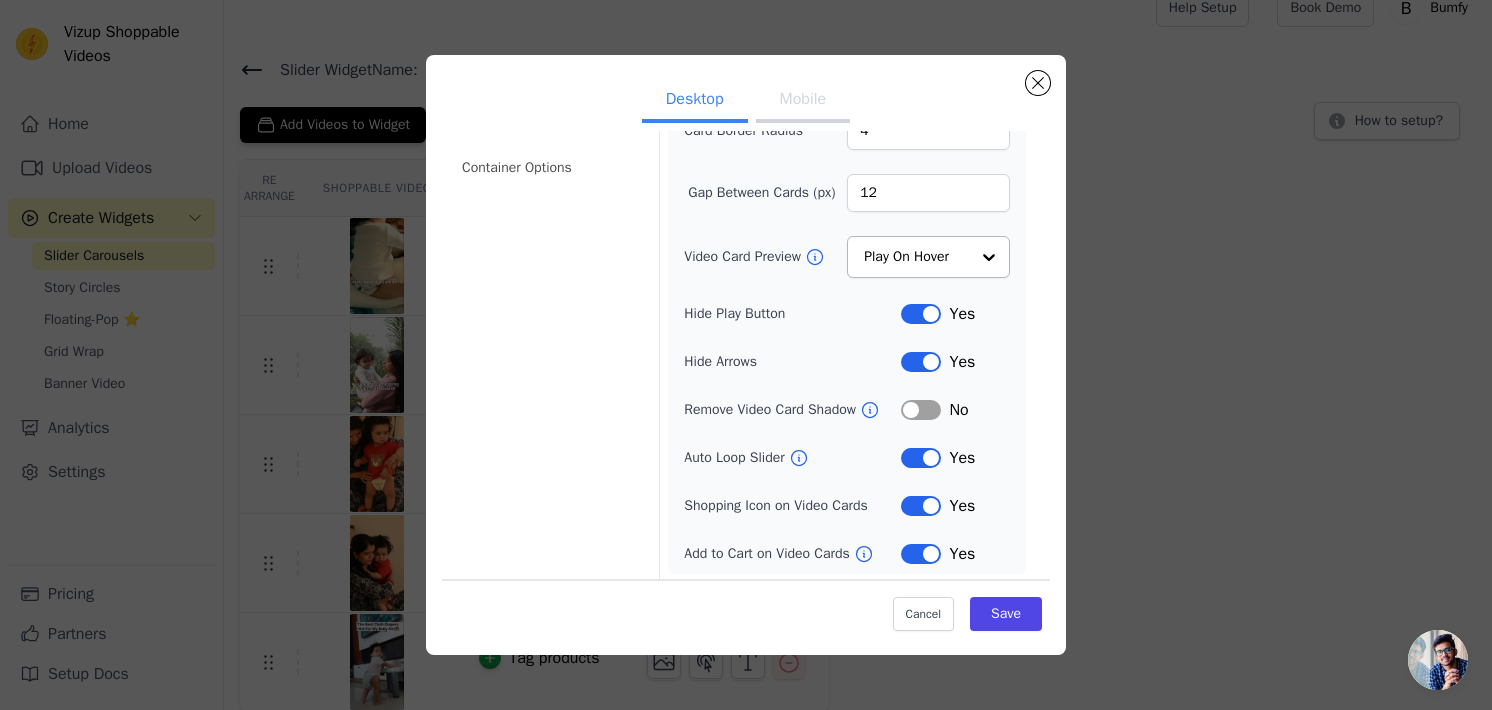 click on "Label" at bounding box center (921, 506) 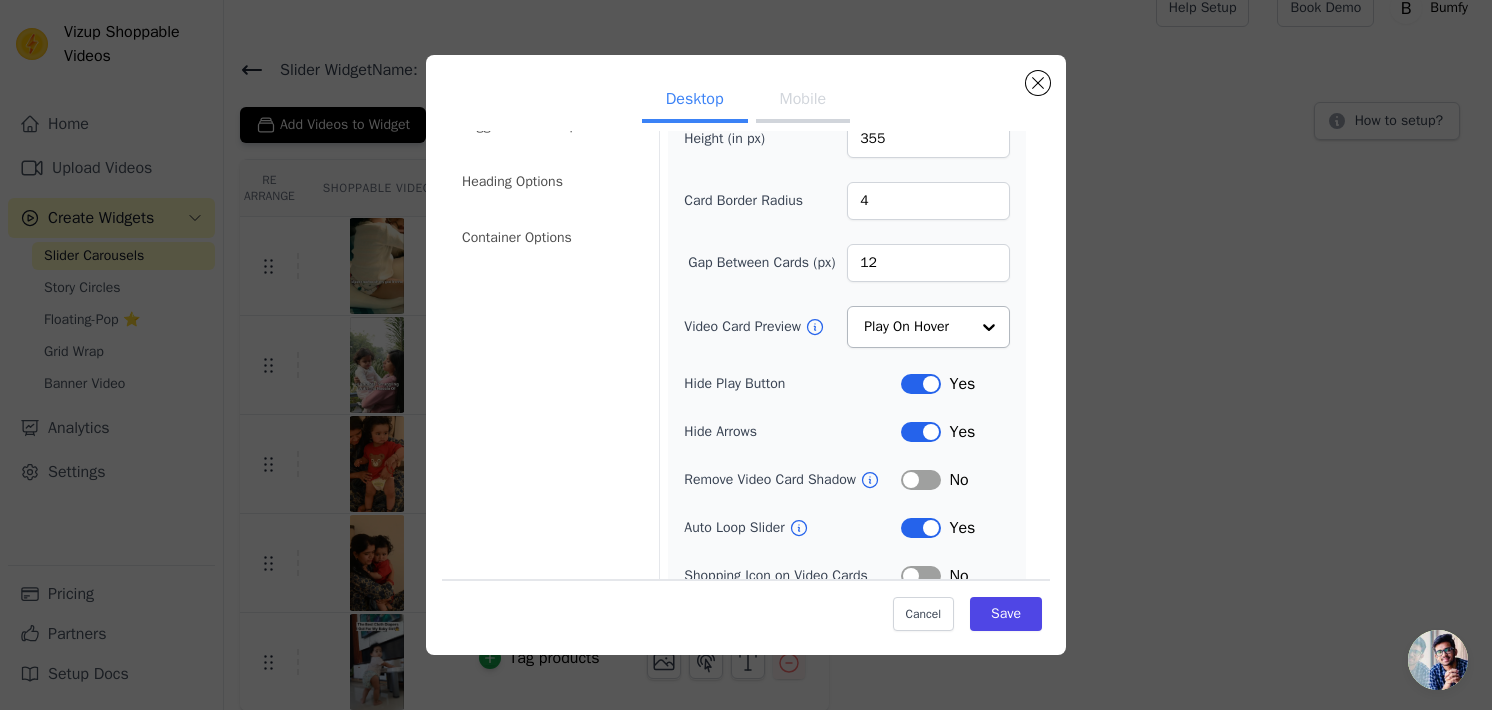 scroll, scrollTop: 172, scrollLeft: 0, axis: vertical 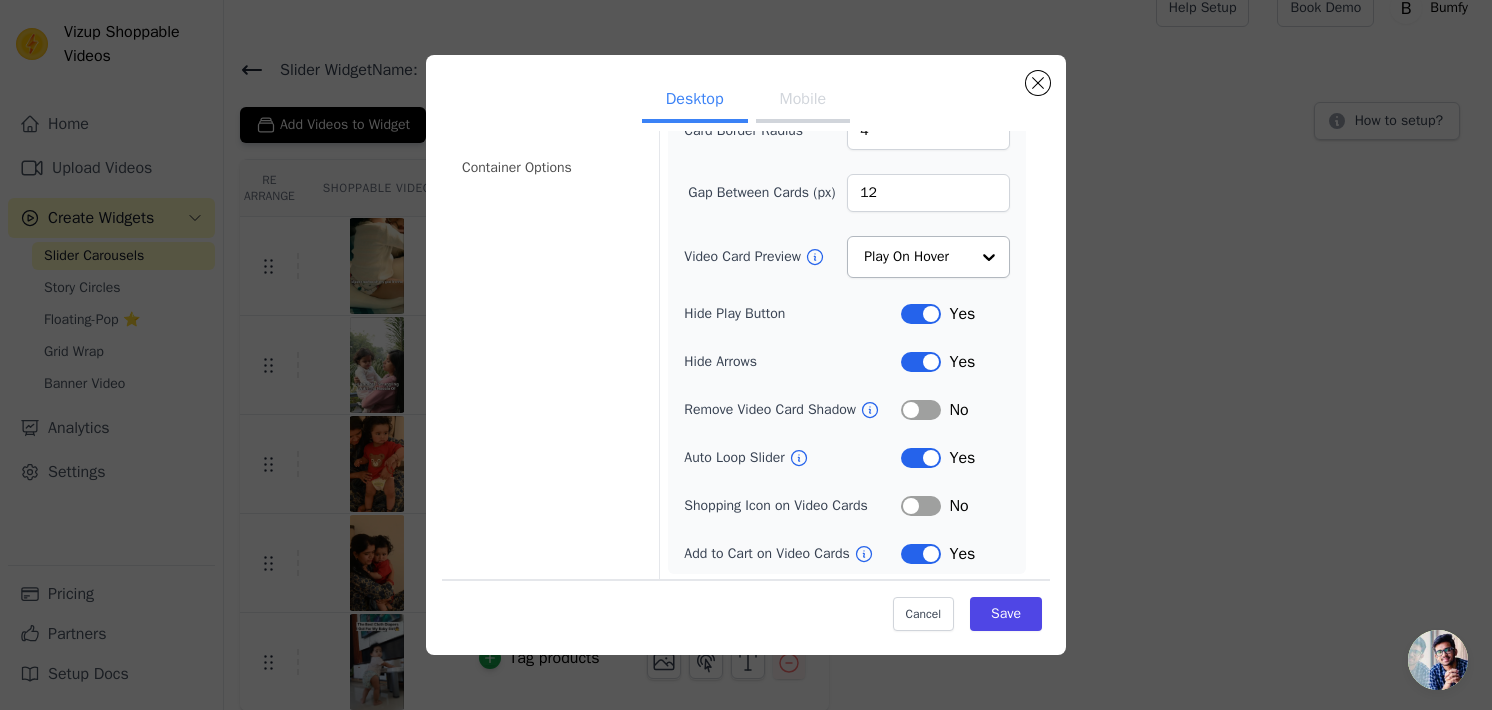 click on "Mobile" at bounding box center [803, 101] 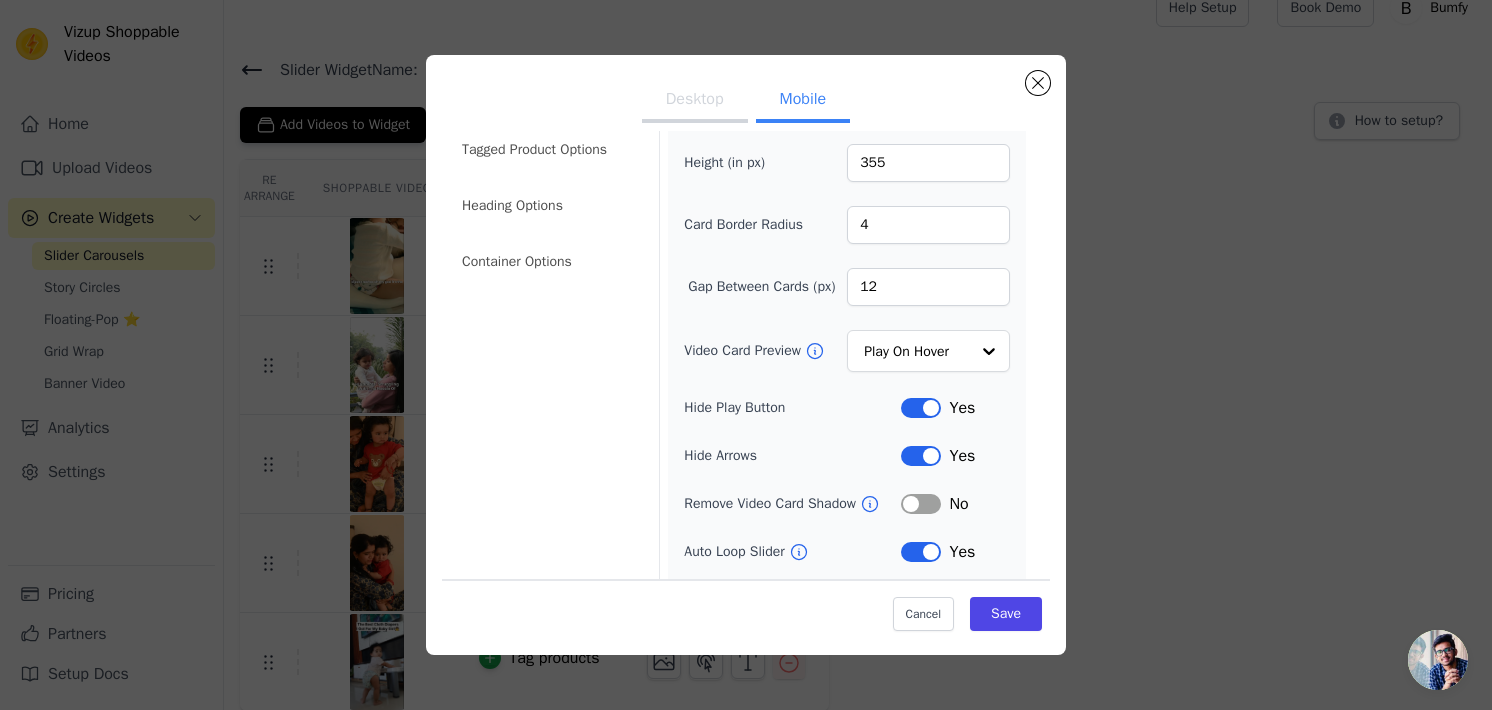 scroll, scrollTop: 0, scrollLeft: 0, axis: both 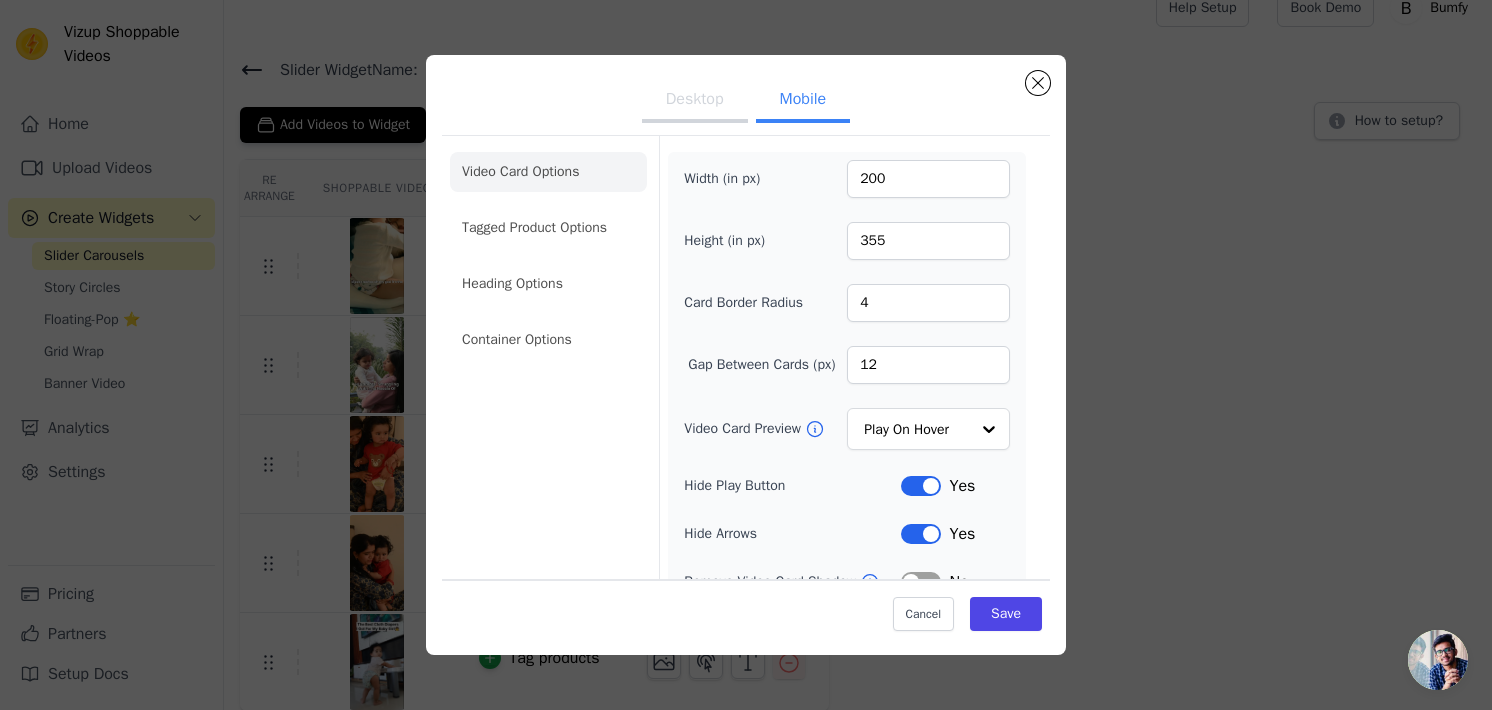 click on "Desktop" at bounding box center [695, 101] 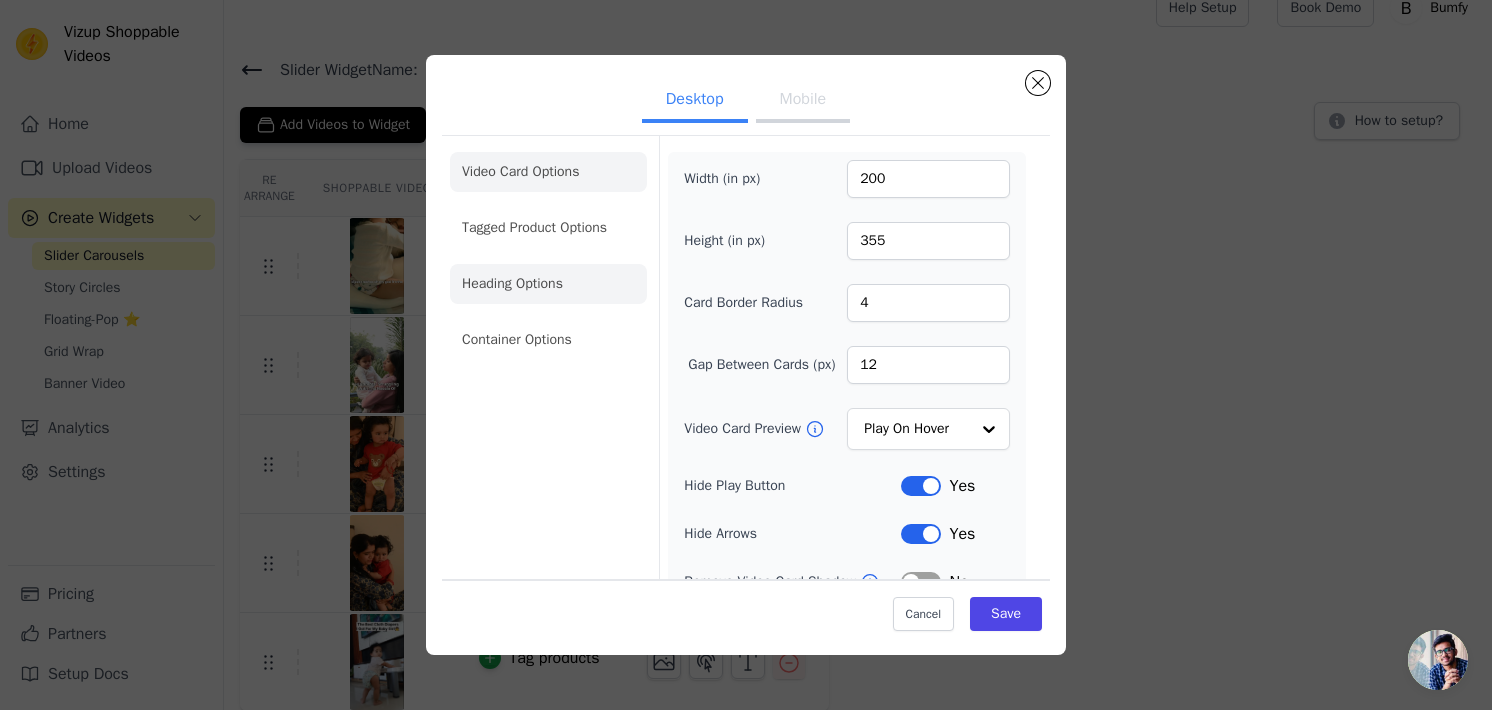 click on "Heading Options" 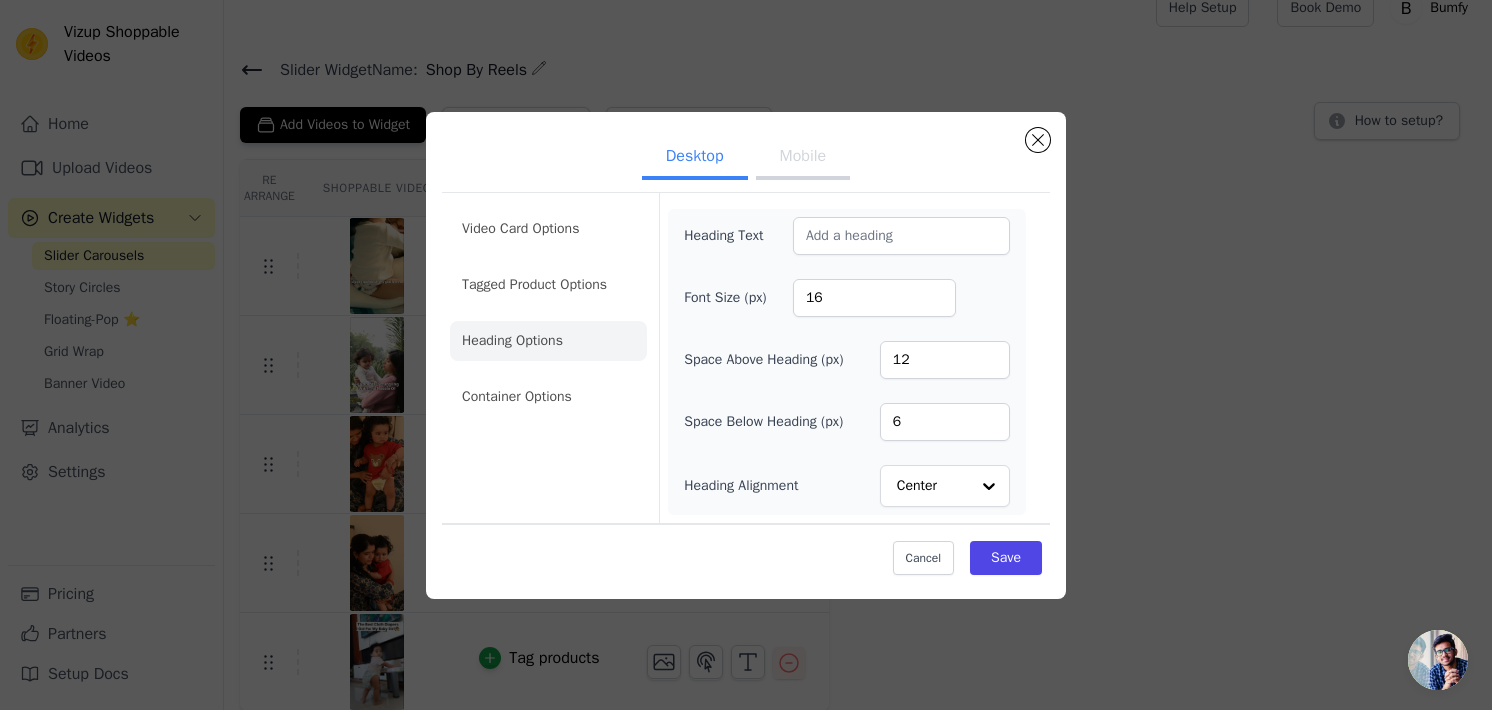 click on "Mobile" at bounding box center [803, 158] 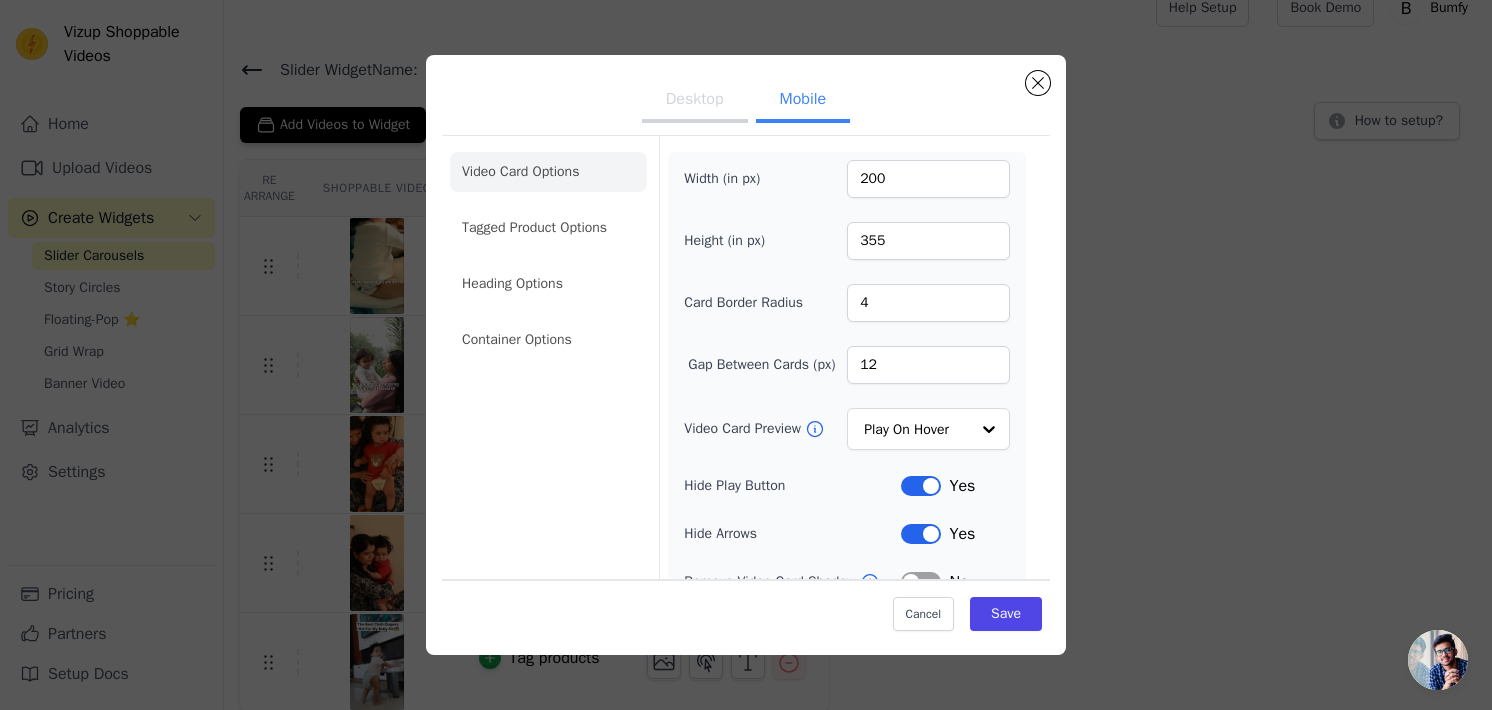 click on "Desktop Mobile" at bounding box center (746, 101) 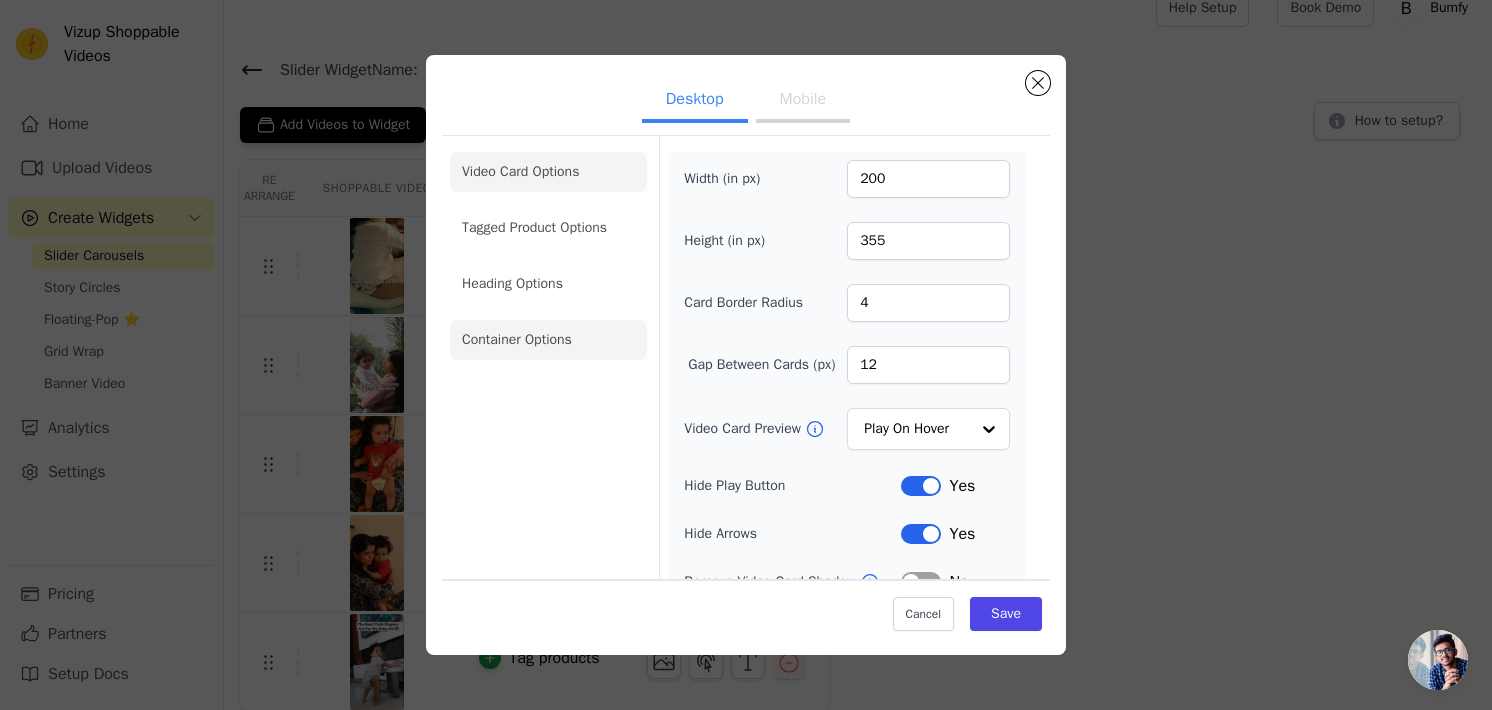 click on "Container Options" 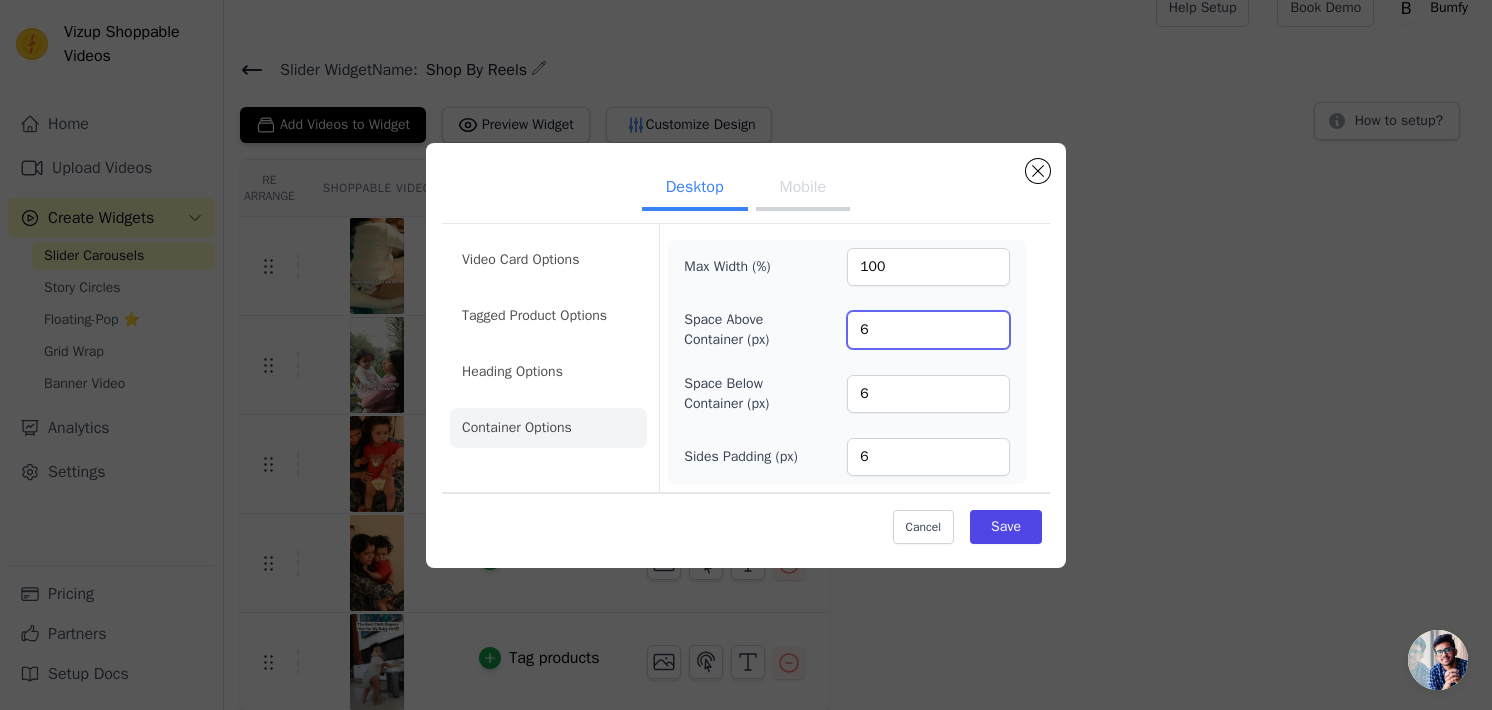 drag, startPoint x: 947, startPoint y: 329, endPoint x: 845, endPoint y: 335, distance: 102.176315 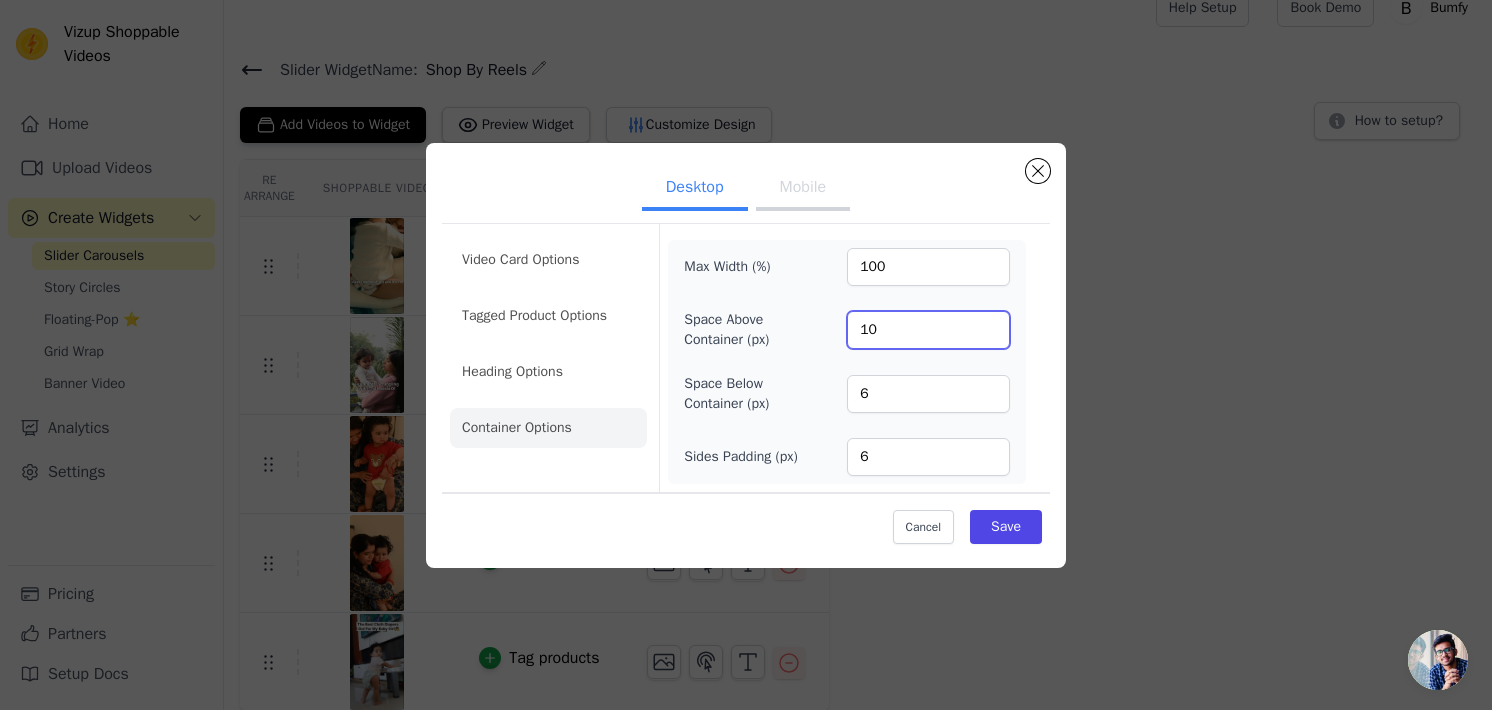 type on "10" 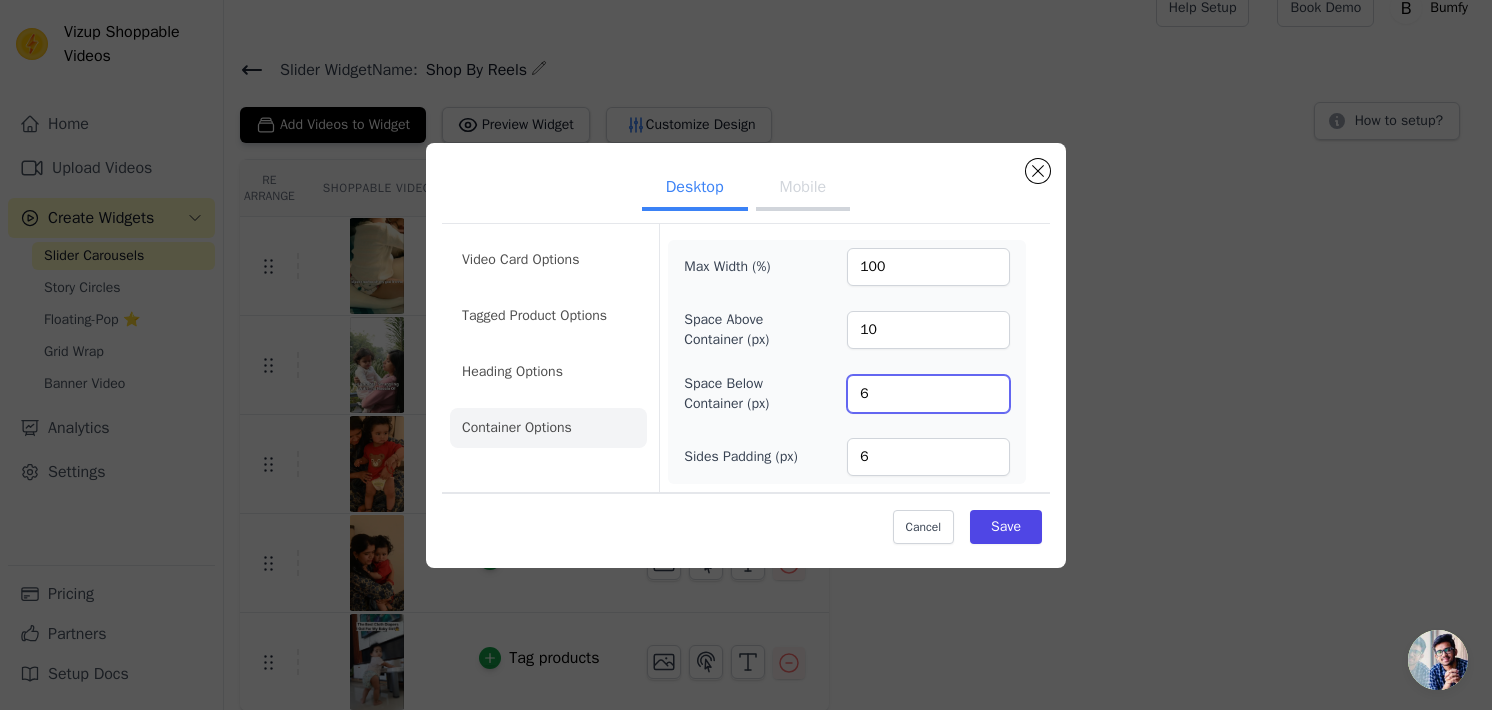 drag, startPoint x: 890, startPoint y: 392, endPoint x: 824, endPoint y: 401, distance: 66.61081 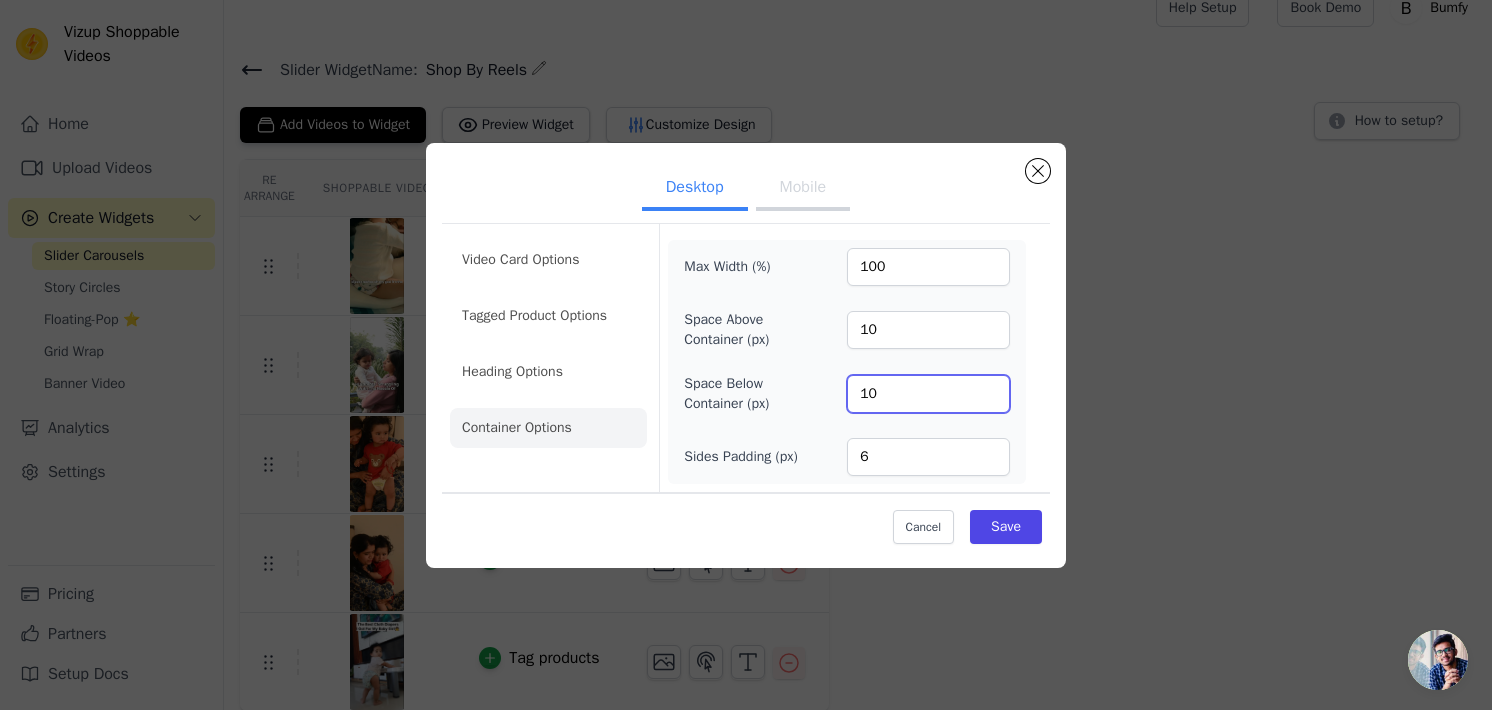 type on "10" 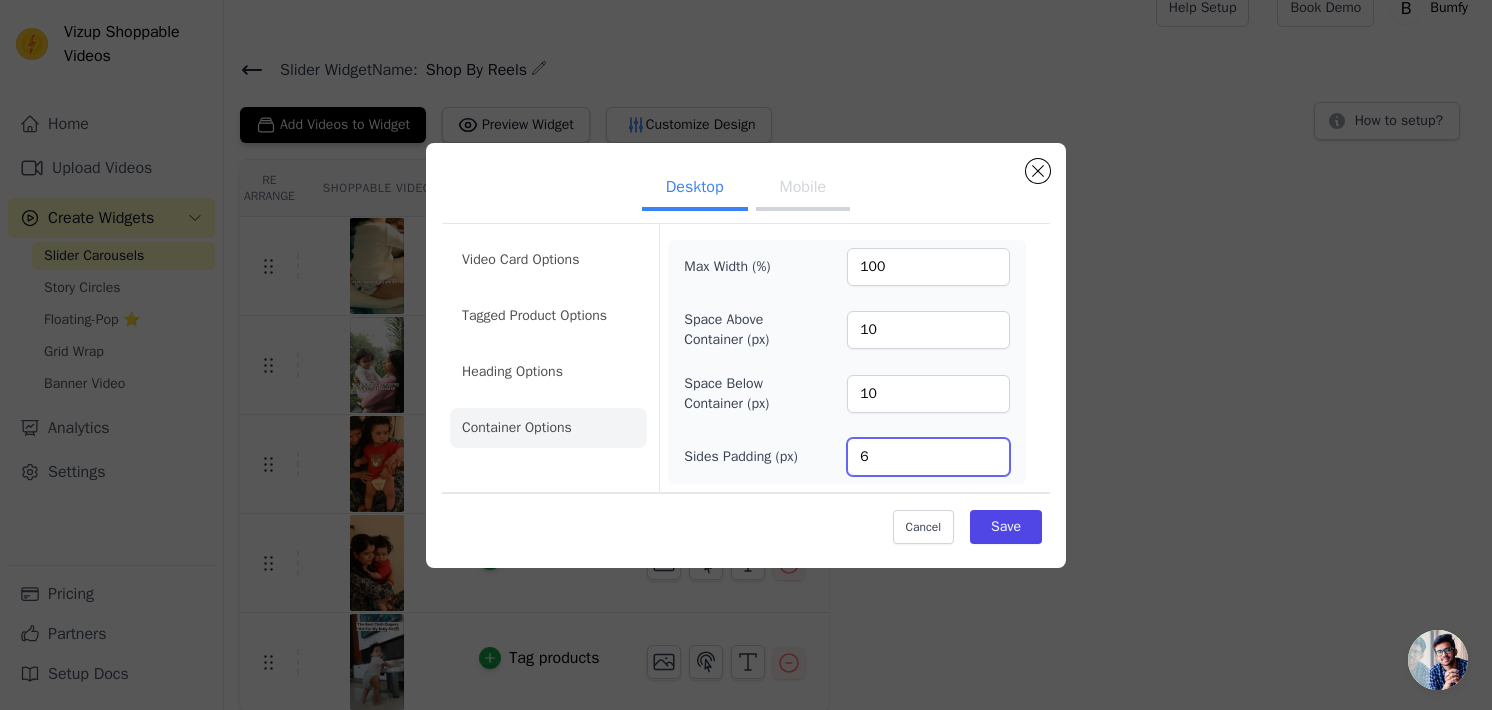 drag, startPoint x: 896, startPoint y: 448, endPoint x: 830, endPoint y: 449, distance: 66.007576 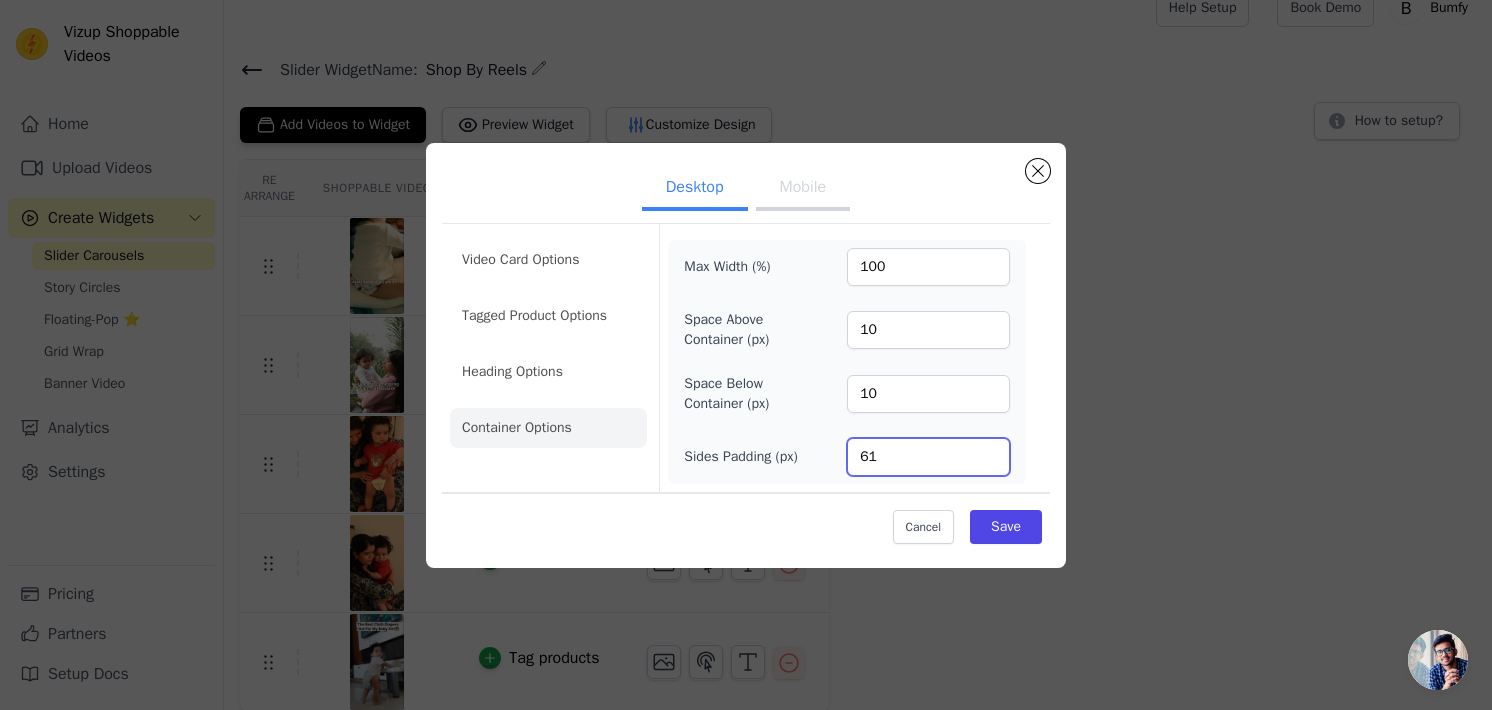 type on "6" 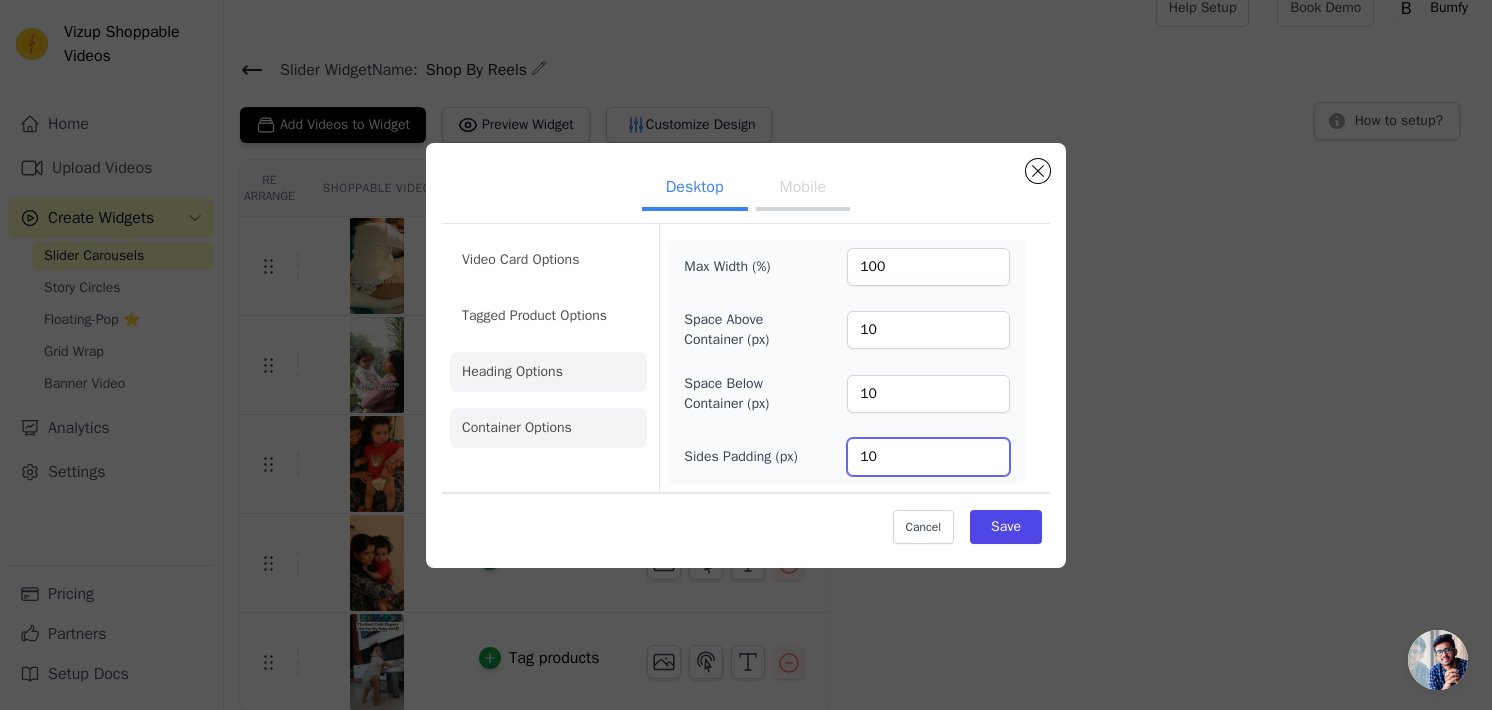 type on "10" 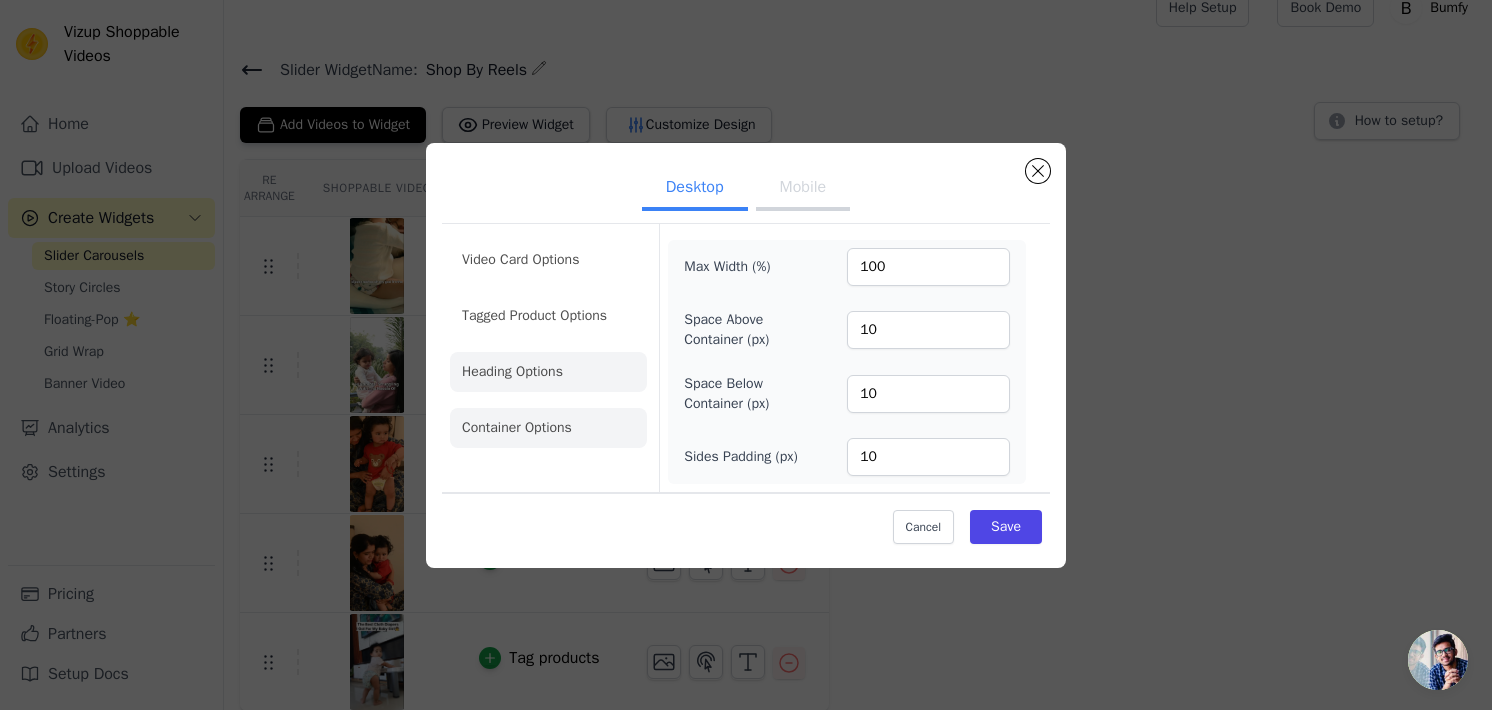 click on "Heading Options" 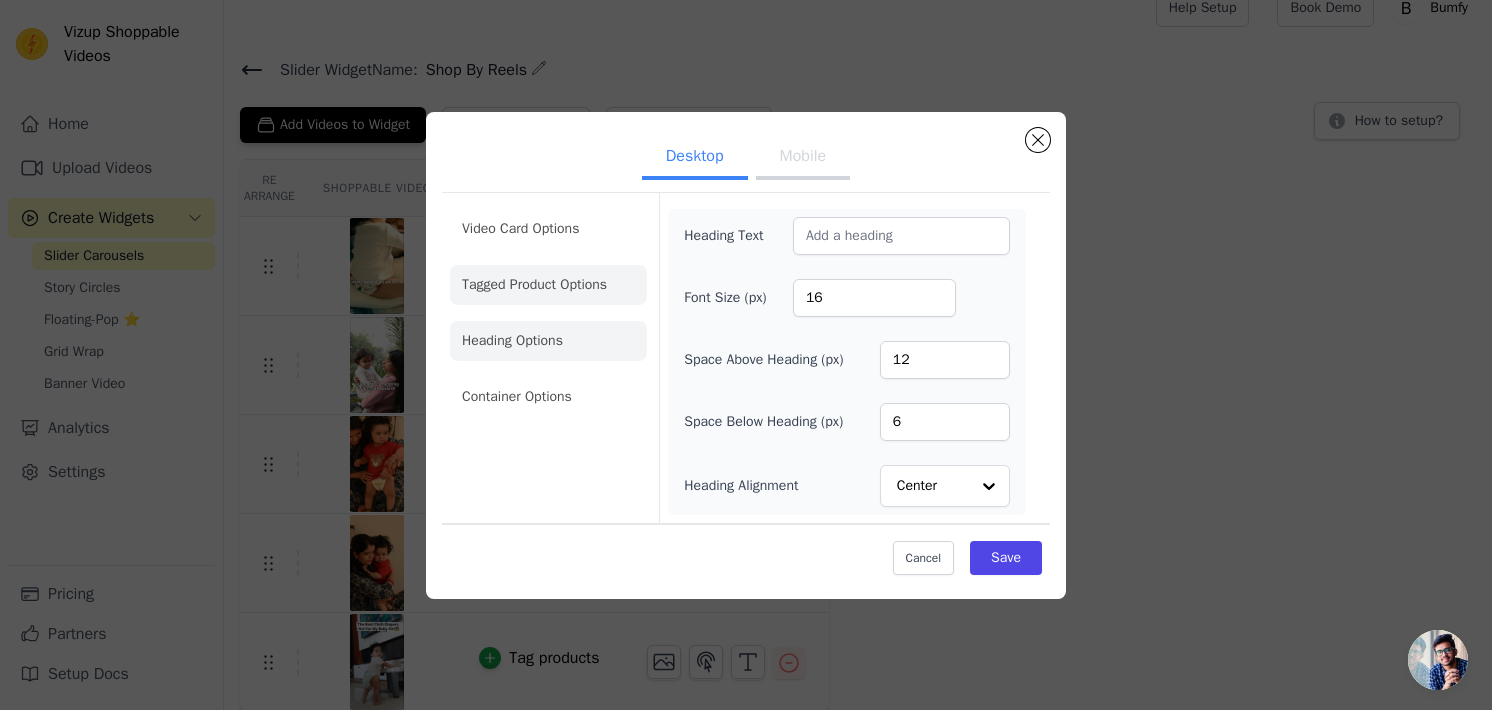 click on "Tagged Product Options" 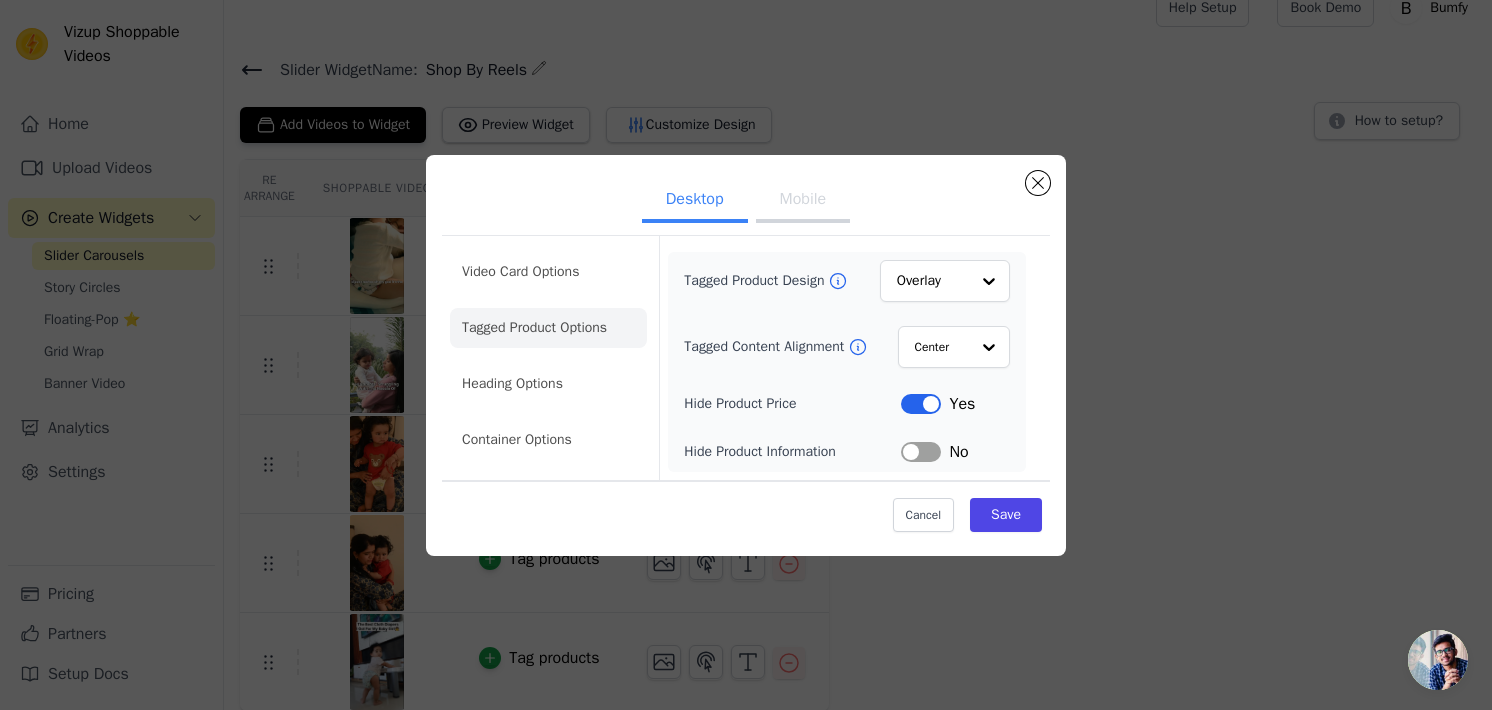 click on "Mobile" at bounding box center [803, 201] 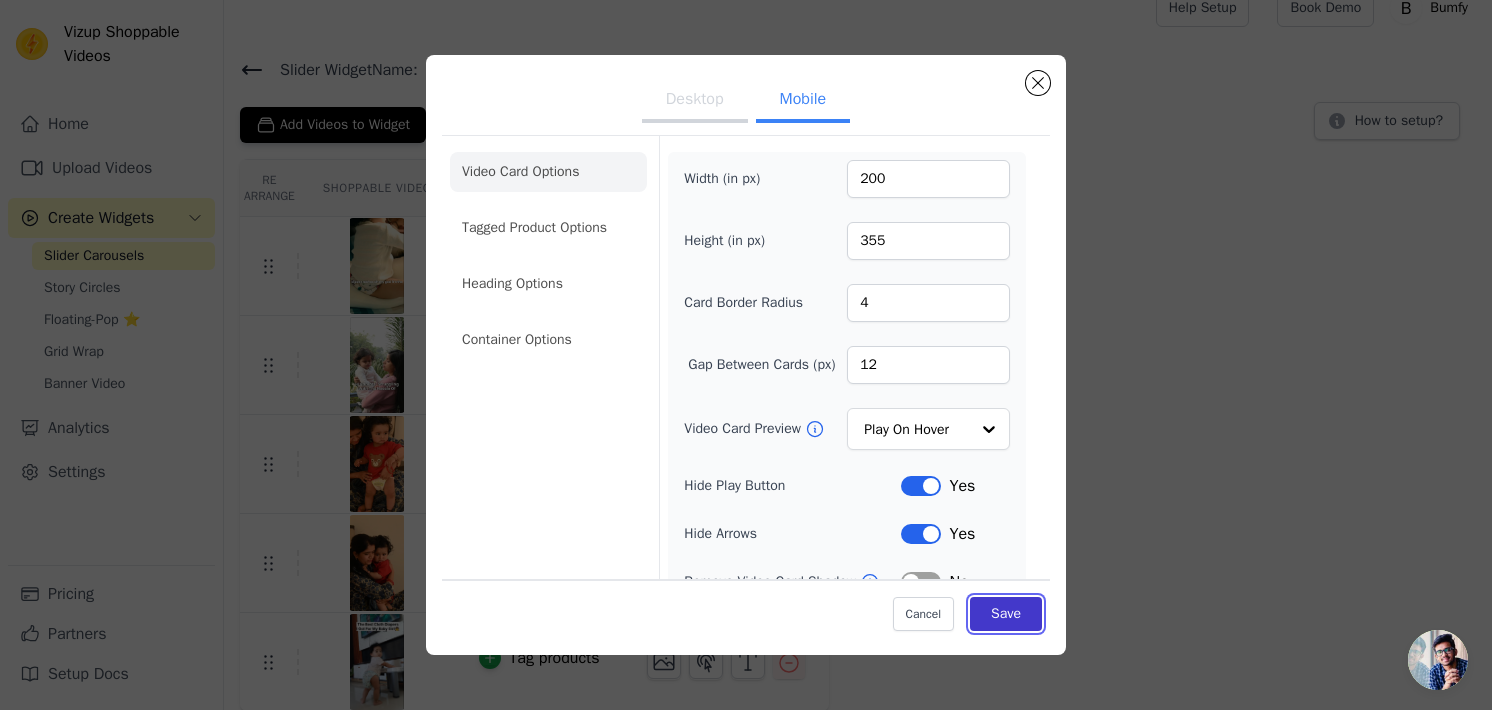 click on "Save" at bounding box center [1006, 614] 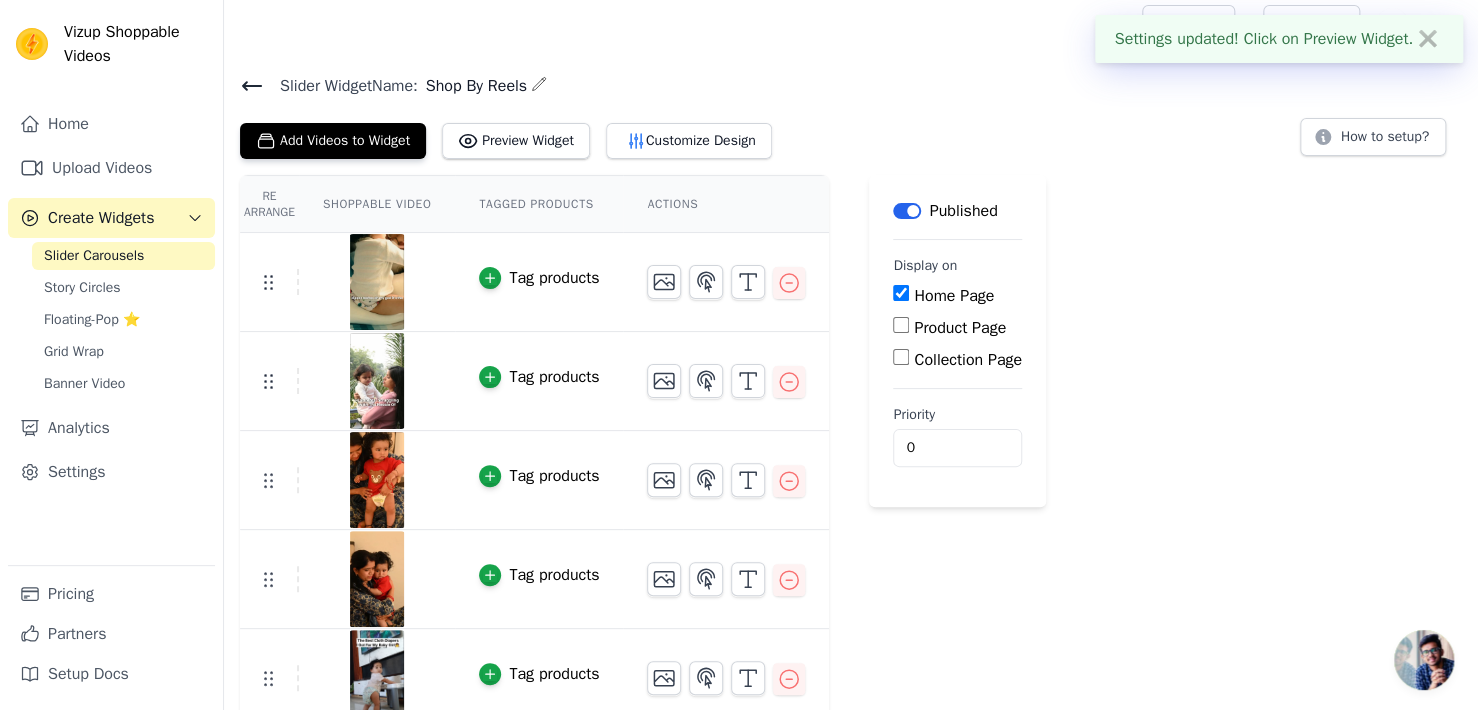 scroll, scrollTop: 0, scrollLeft: 0, axis: both 